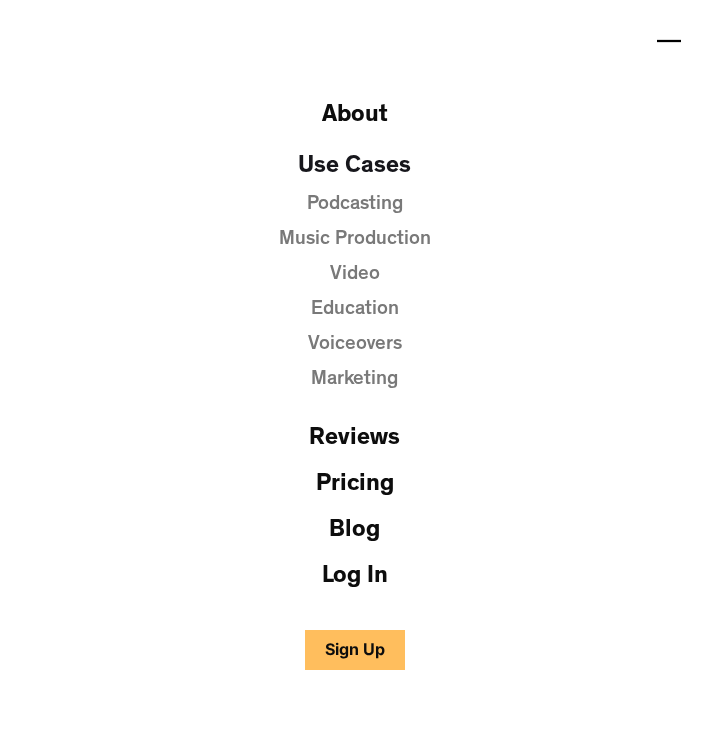 scroll, scrollTop: 0, scrollLeft: 0, axis: both 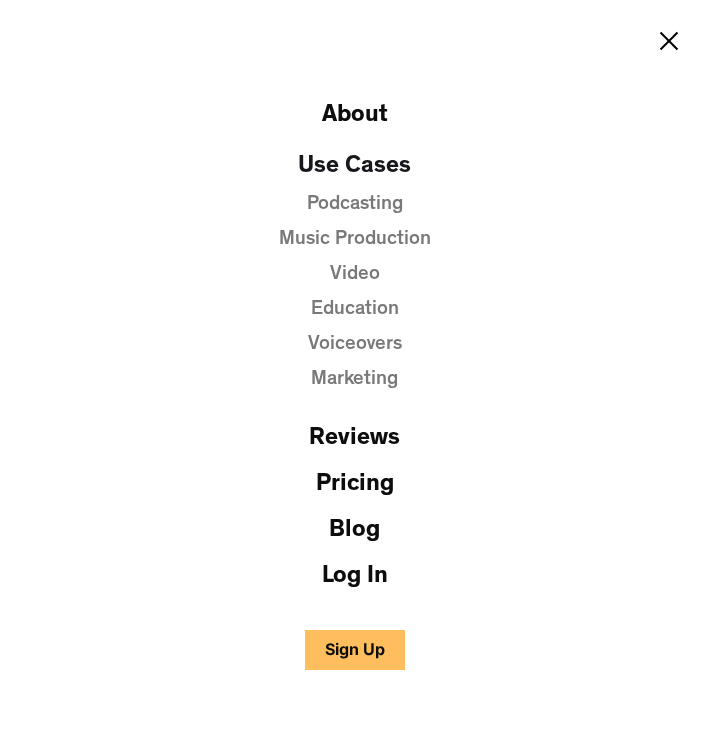 click on "Pricing" at bounding box center (355, 483) 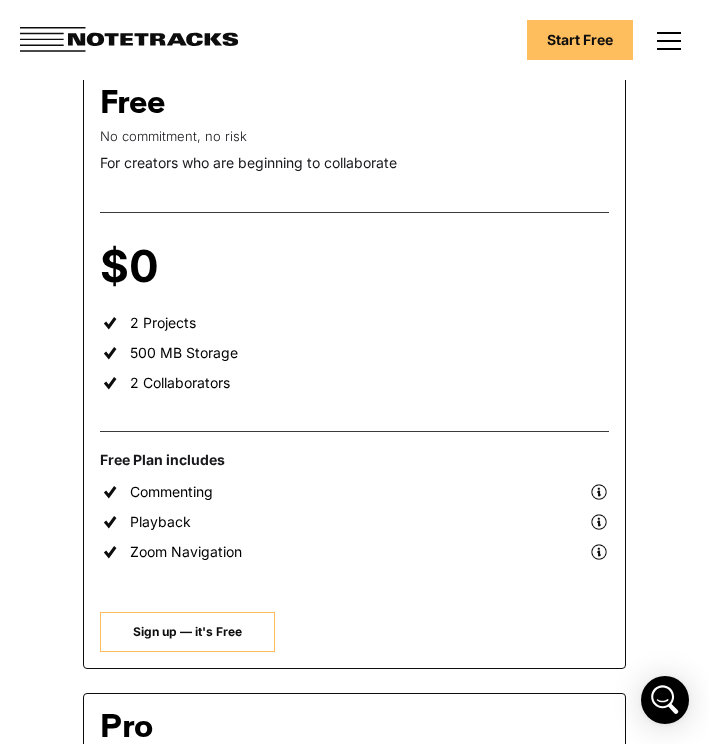 scroll, scrollTop: 346, scrollLeft: 0, axis: vertical 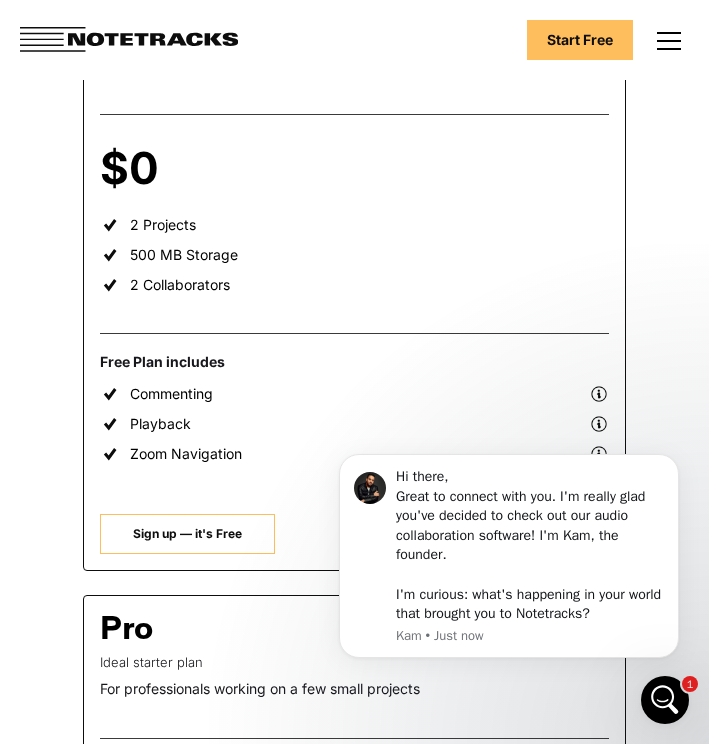 click on "Sign up — it's Free" at bounding box center [187, 534] 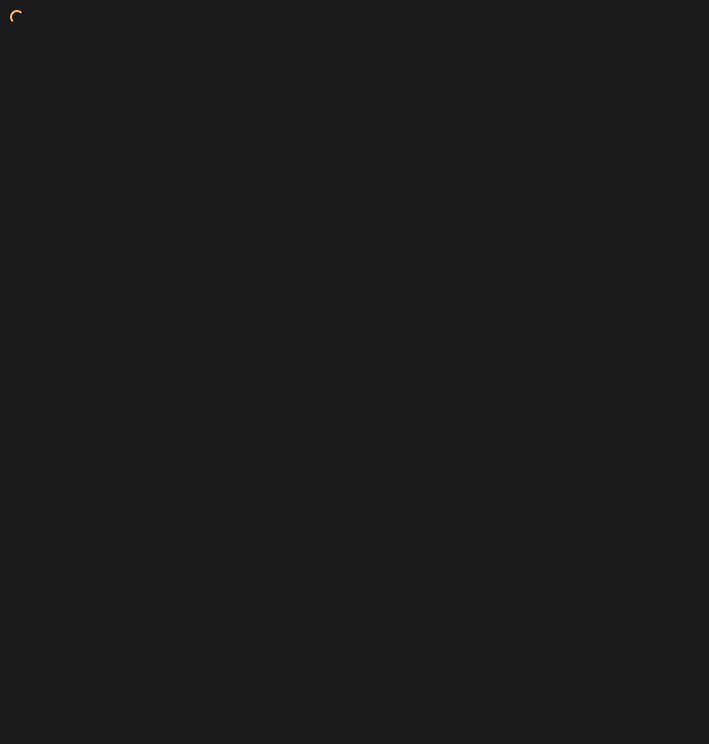 scroll, scrollTop: 0, scrollLeft: 0, axis: both 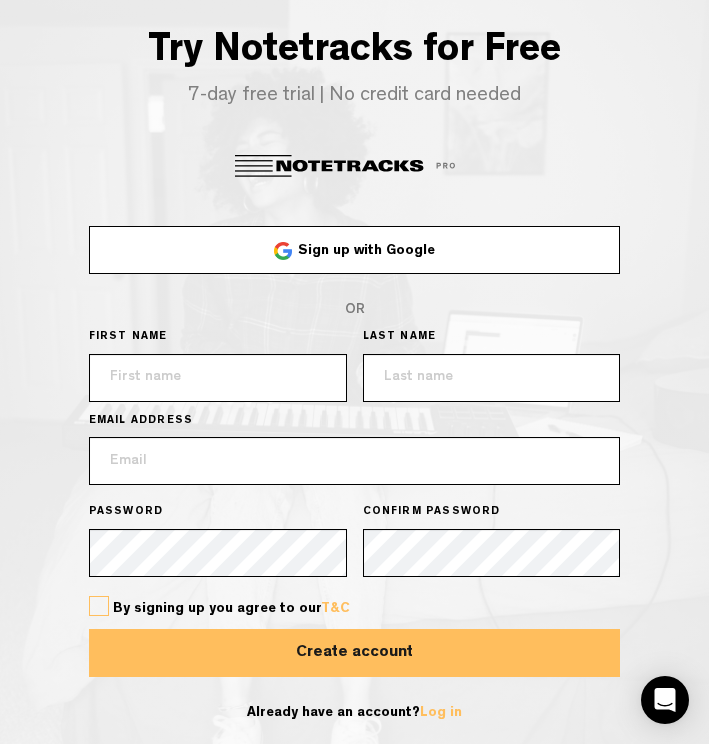 click on "Sign up with Google" at bounding box center (355, 250) 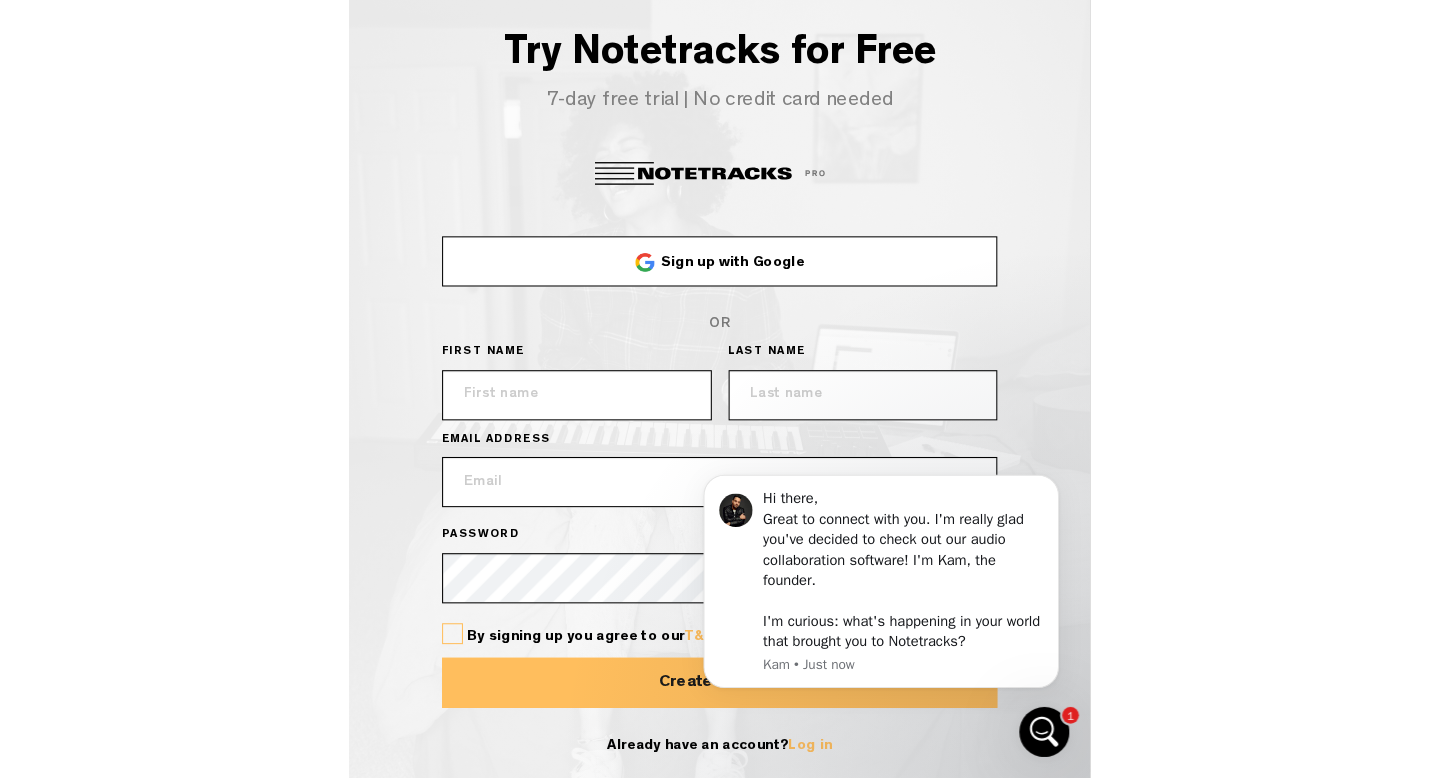 scroll, scrollTop: 0, scrollLeft: 0, axis: both 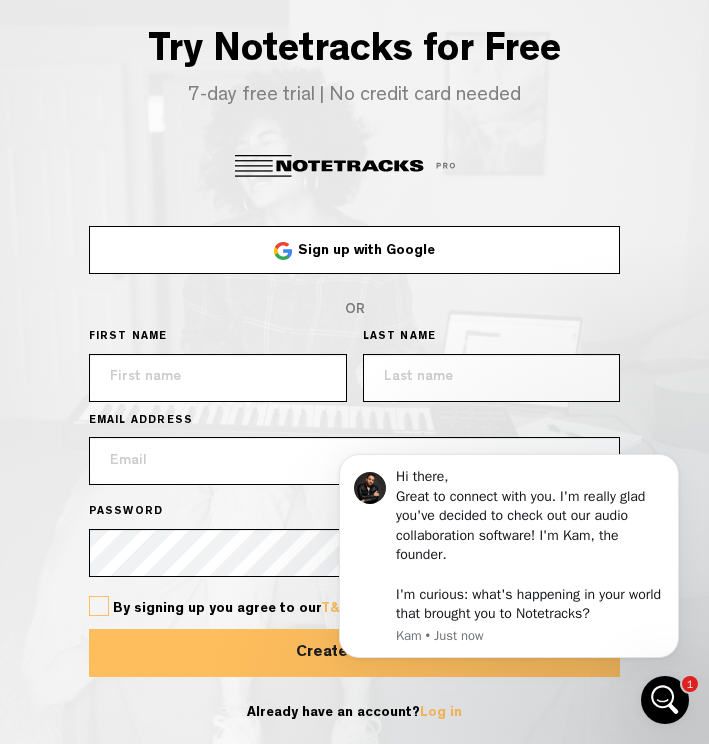 click on "Sign up with Google" at bounding box center (355, 250) 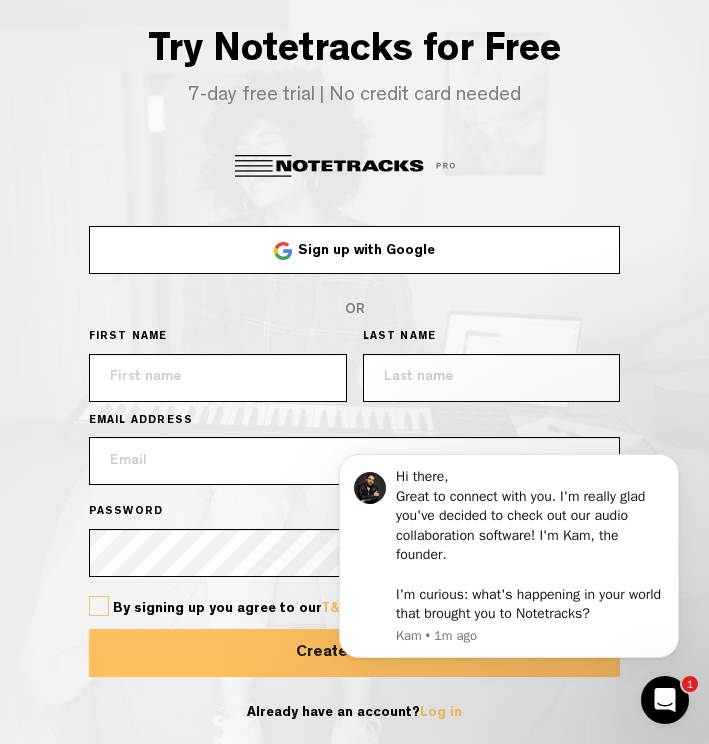 click on "Sign up with Google" at bounding box center [366, 251] 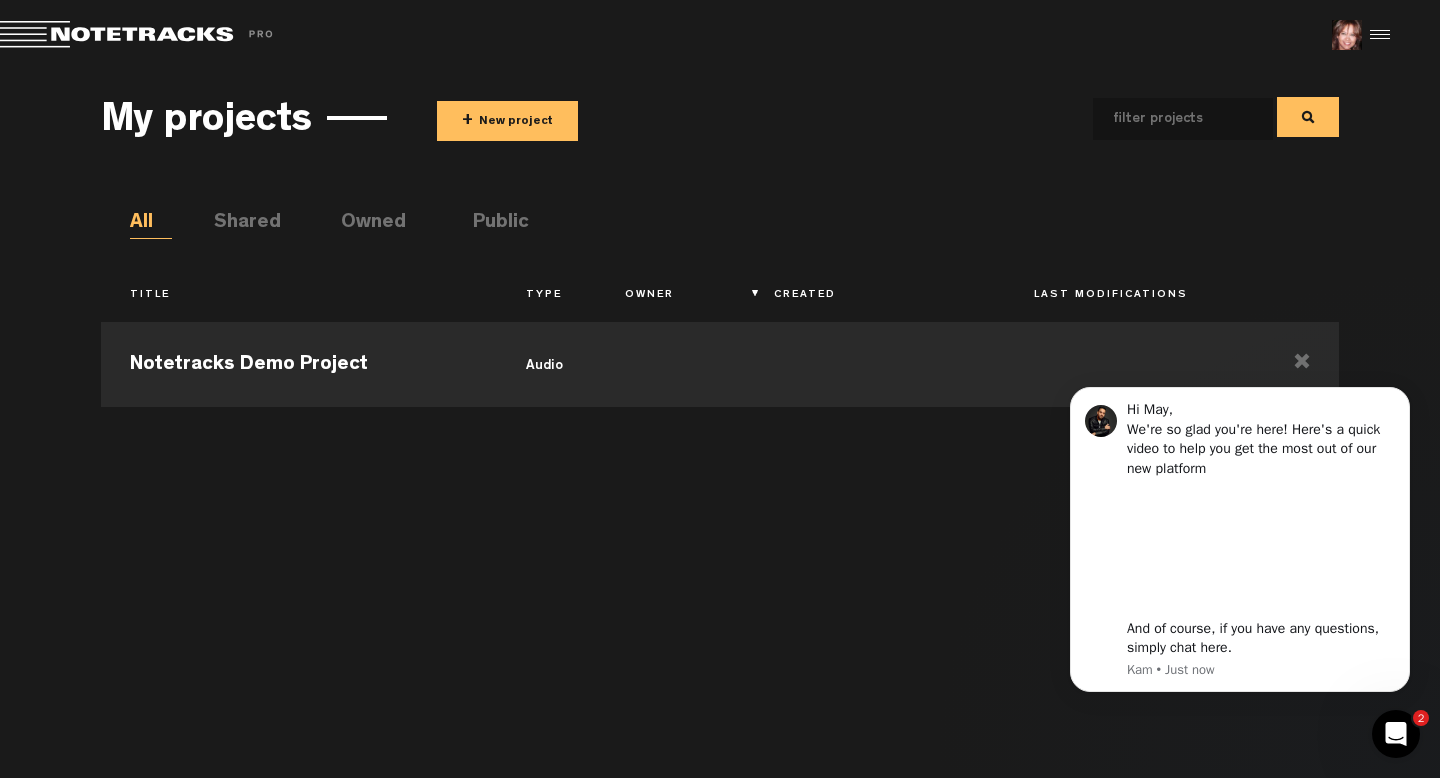 click on "+" at bounding box center (467, 121) 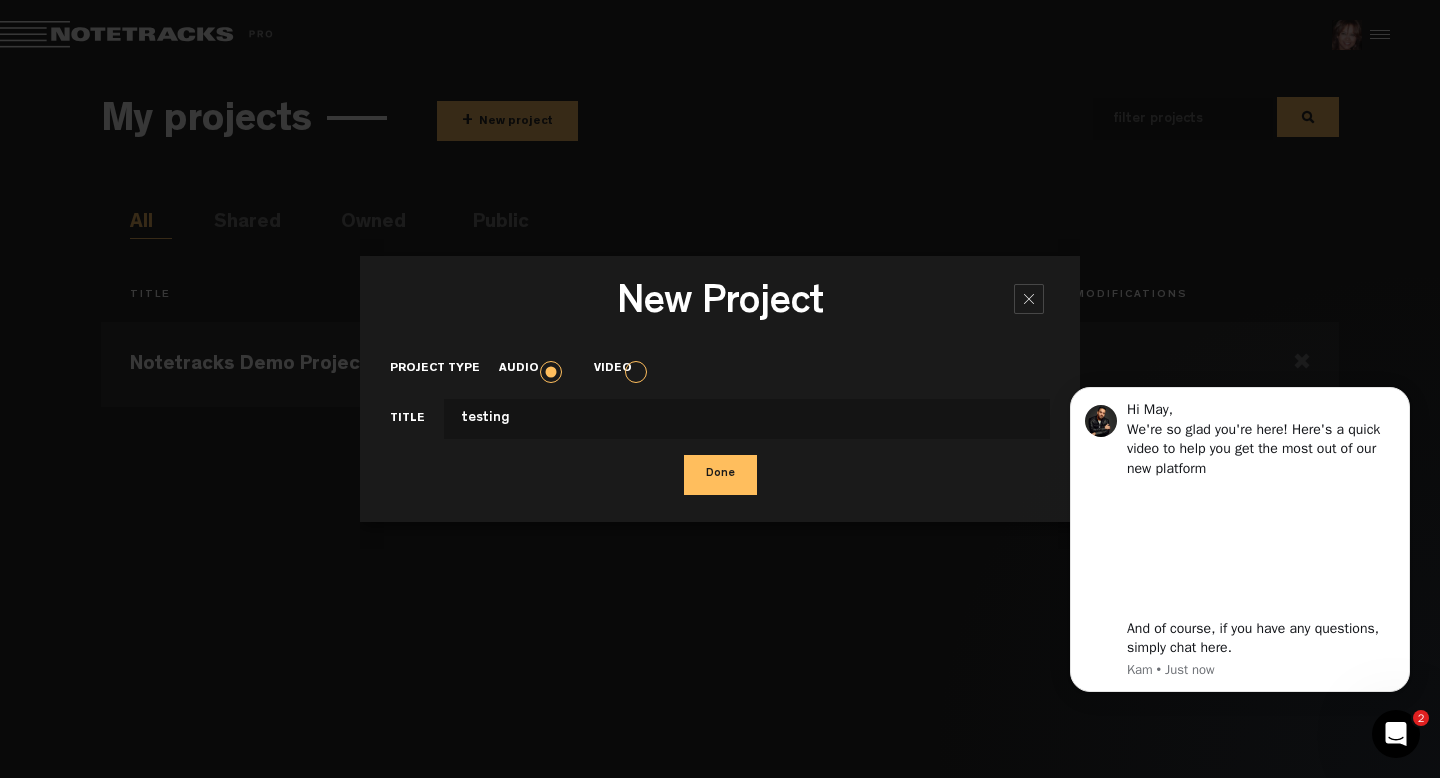 type on "testing" 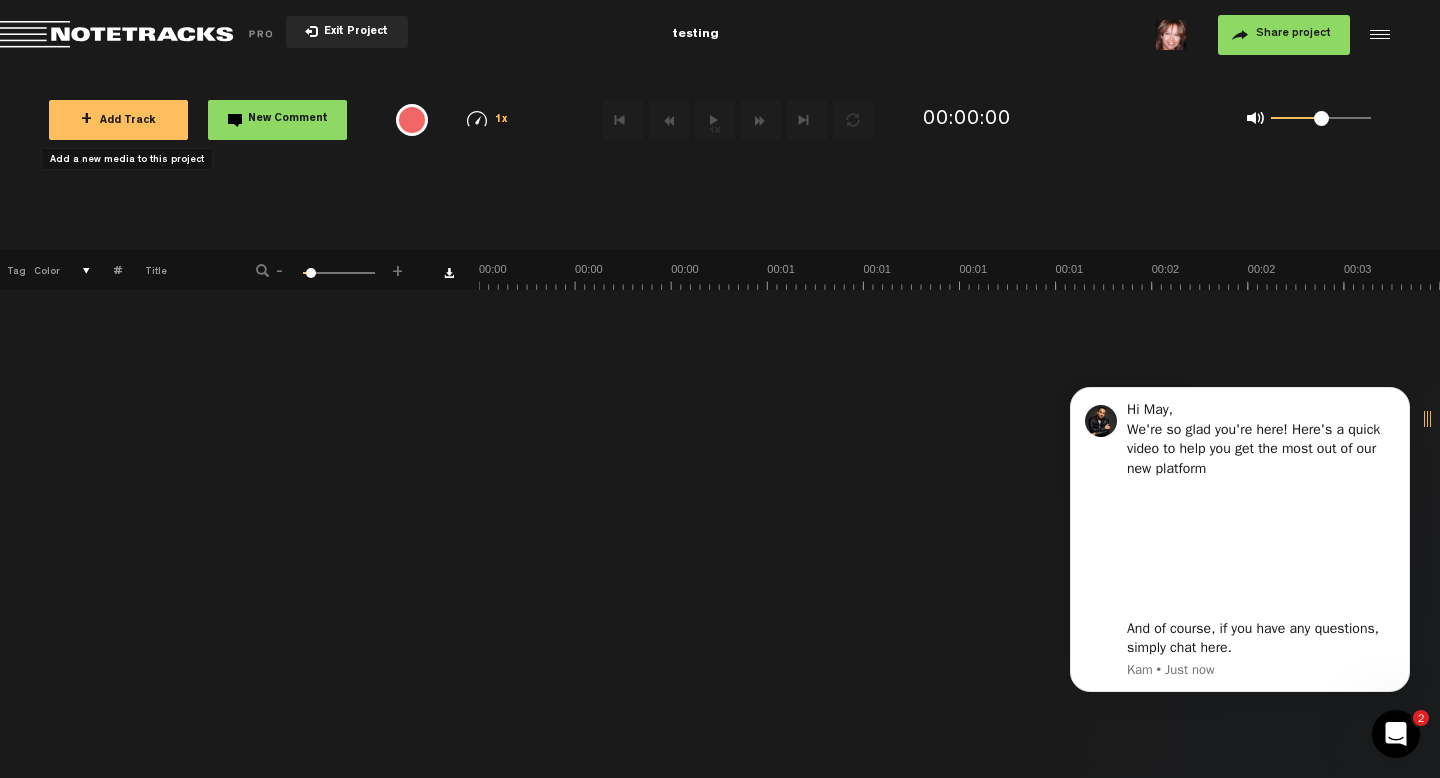 click on "+ Add Track" at bounding box center [118, 121] 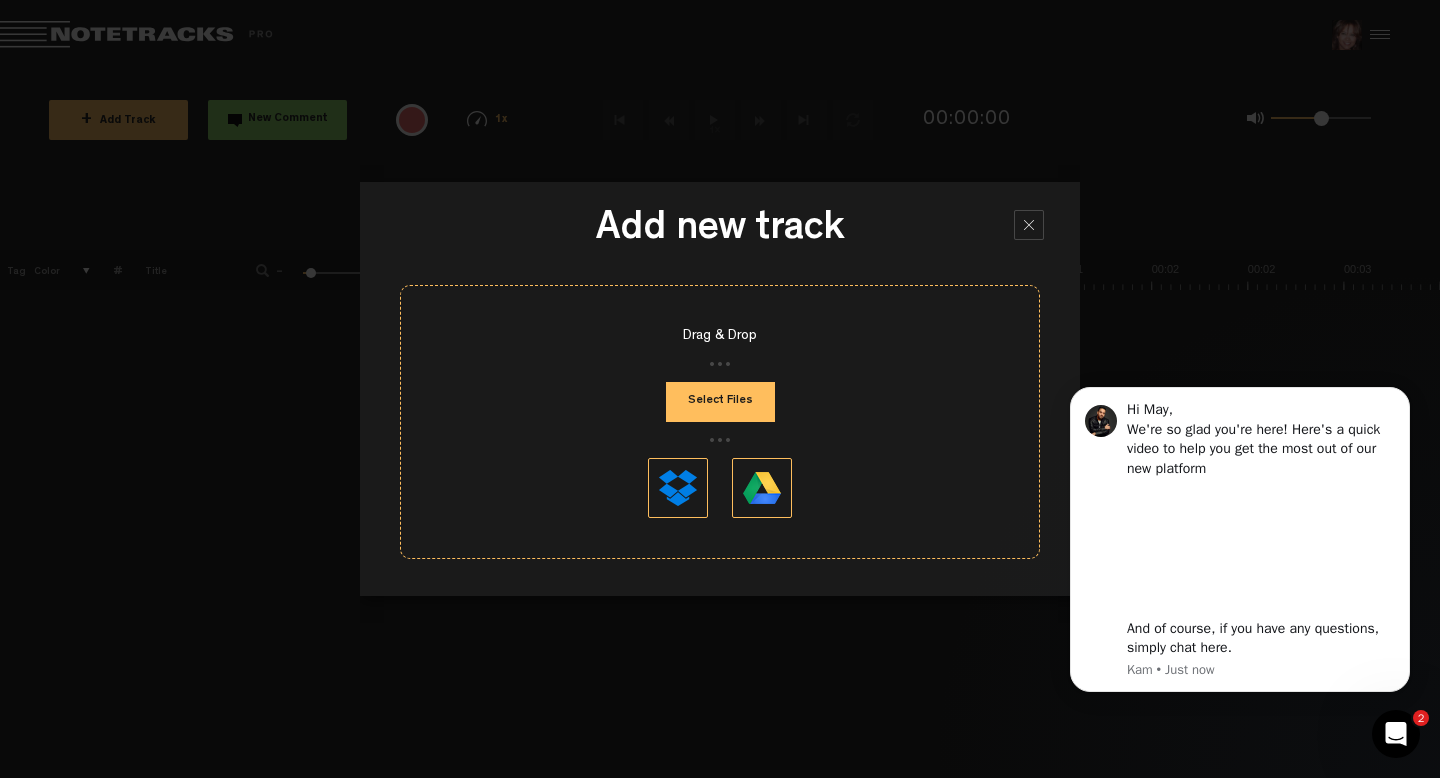 click on "Select Files" at bounding box center [720, 402] 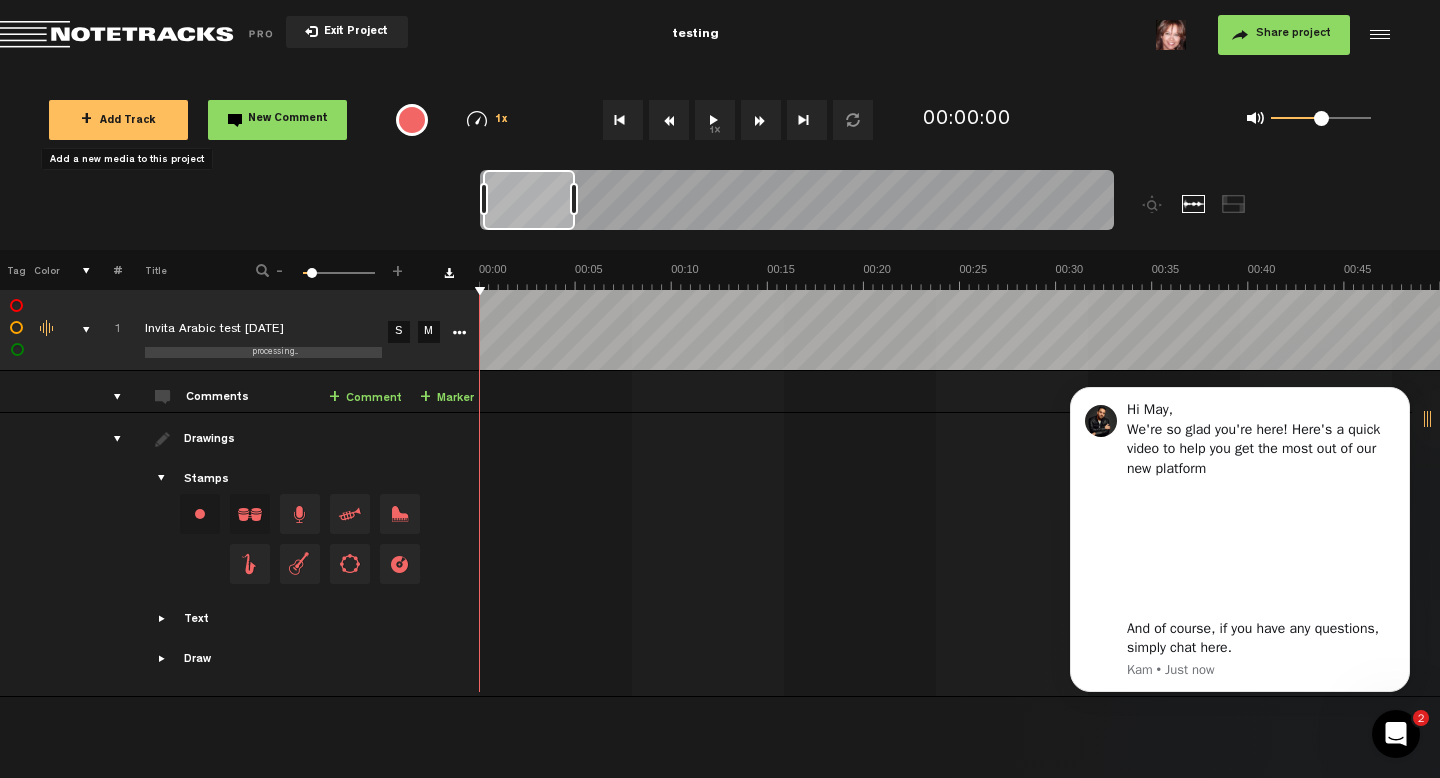 drag, startPoint x: 478, startPoint y: 282, endPoint x: 604, endPoint y: 279, distance: 126.035706 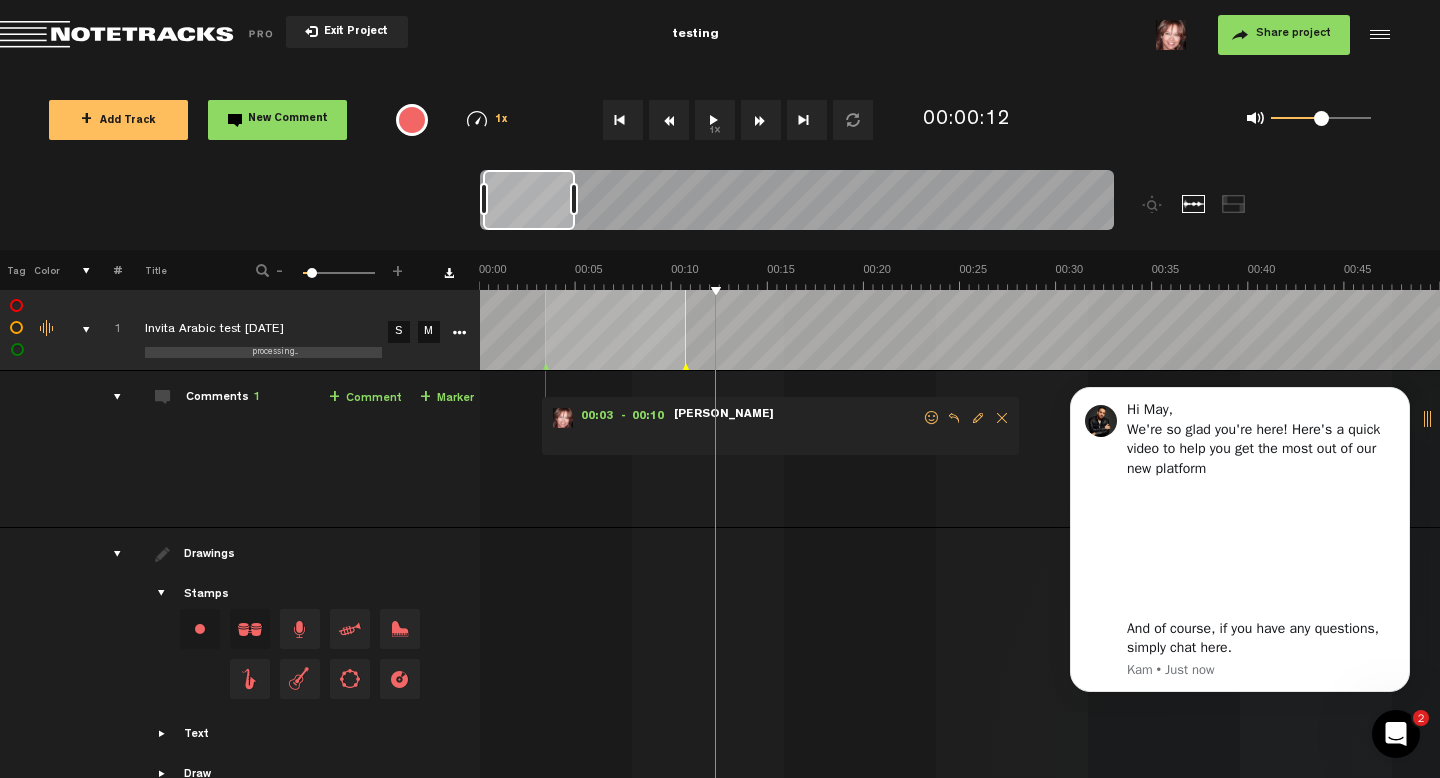 click 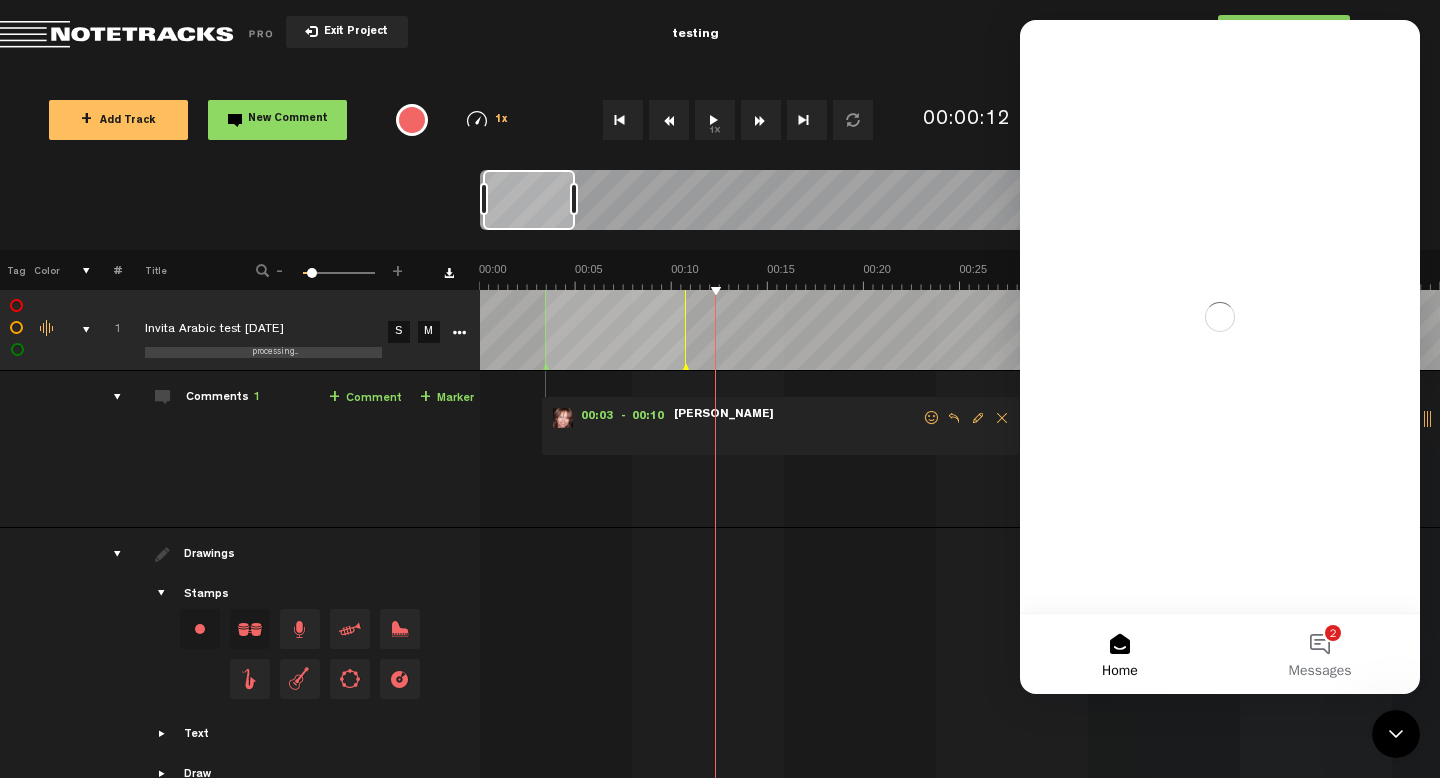 scroll, scrollTop: 0, scrollLeft: 0, axis: both 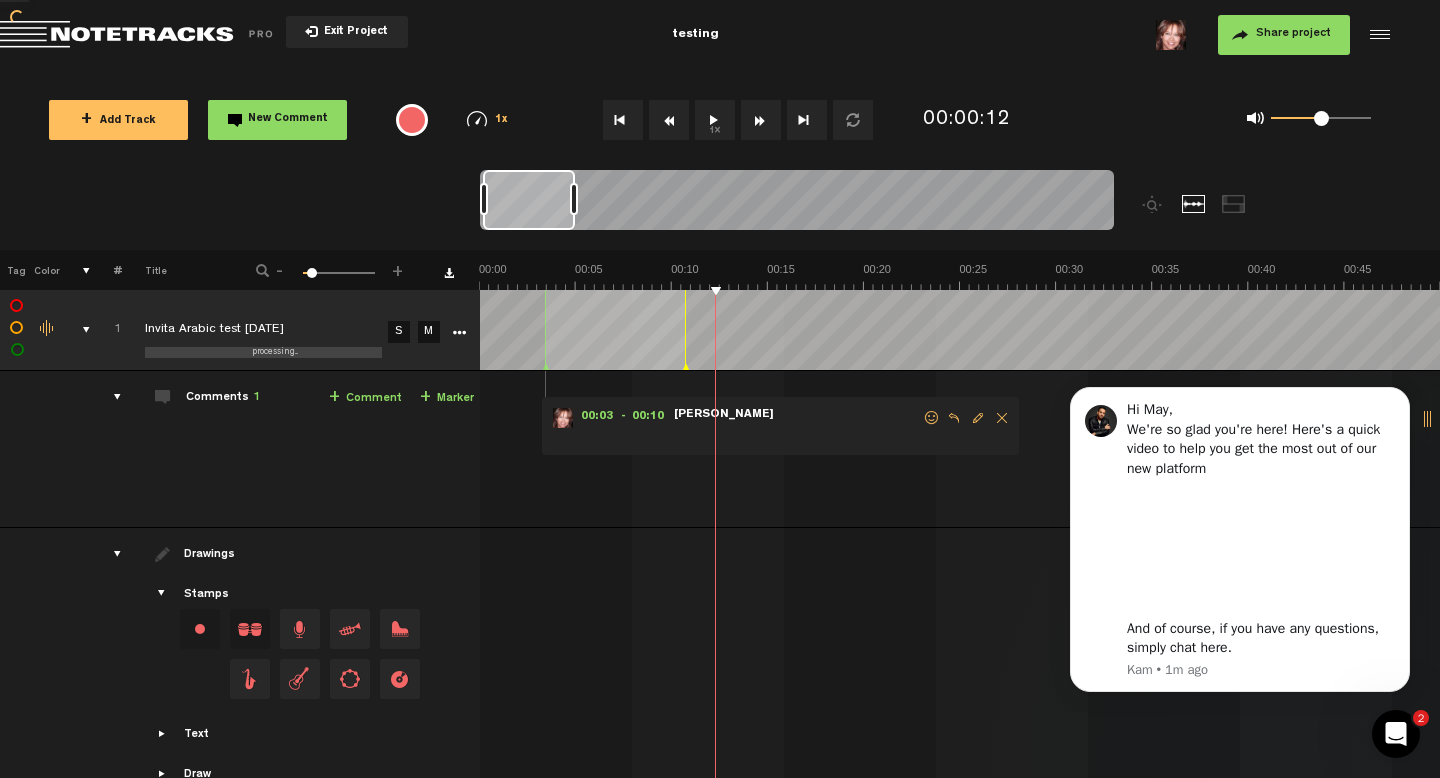 click 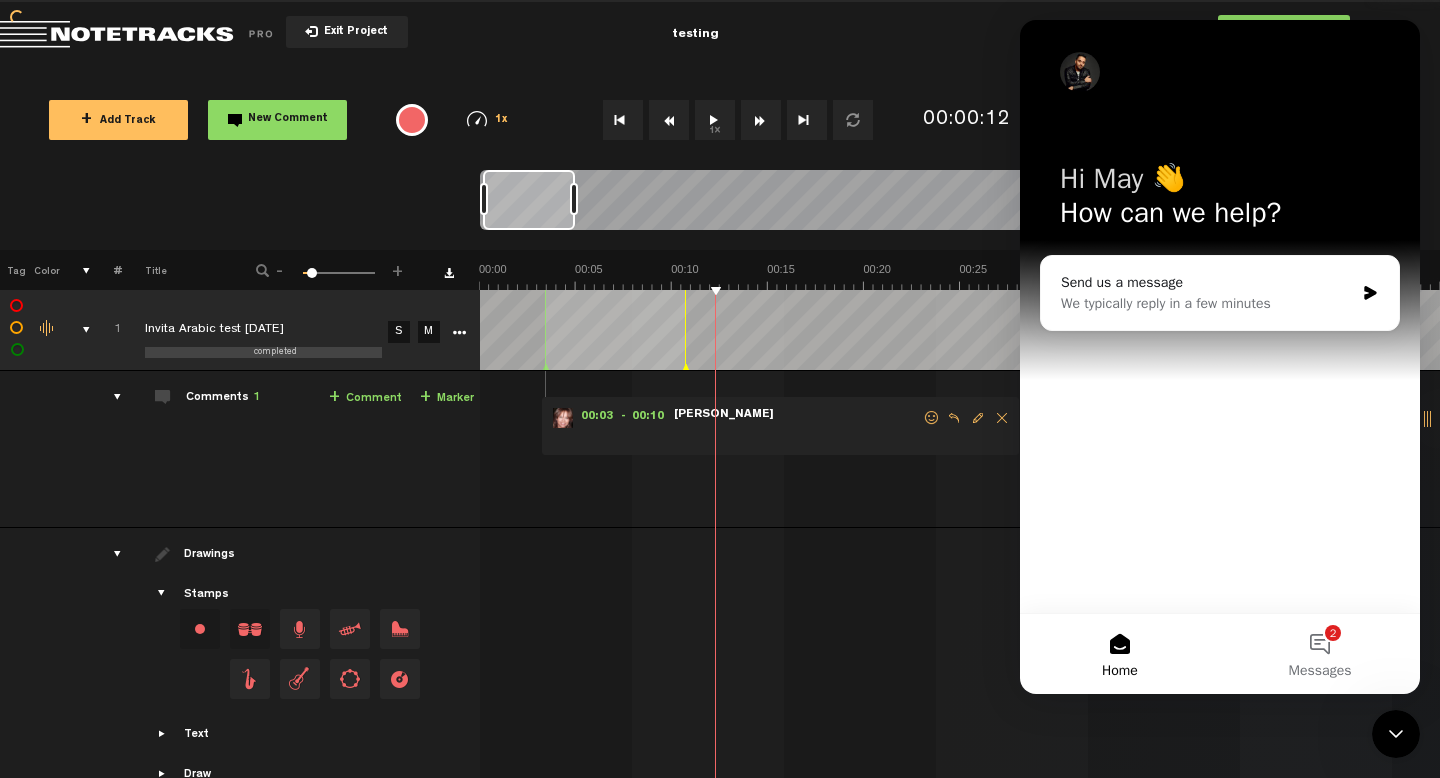 click 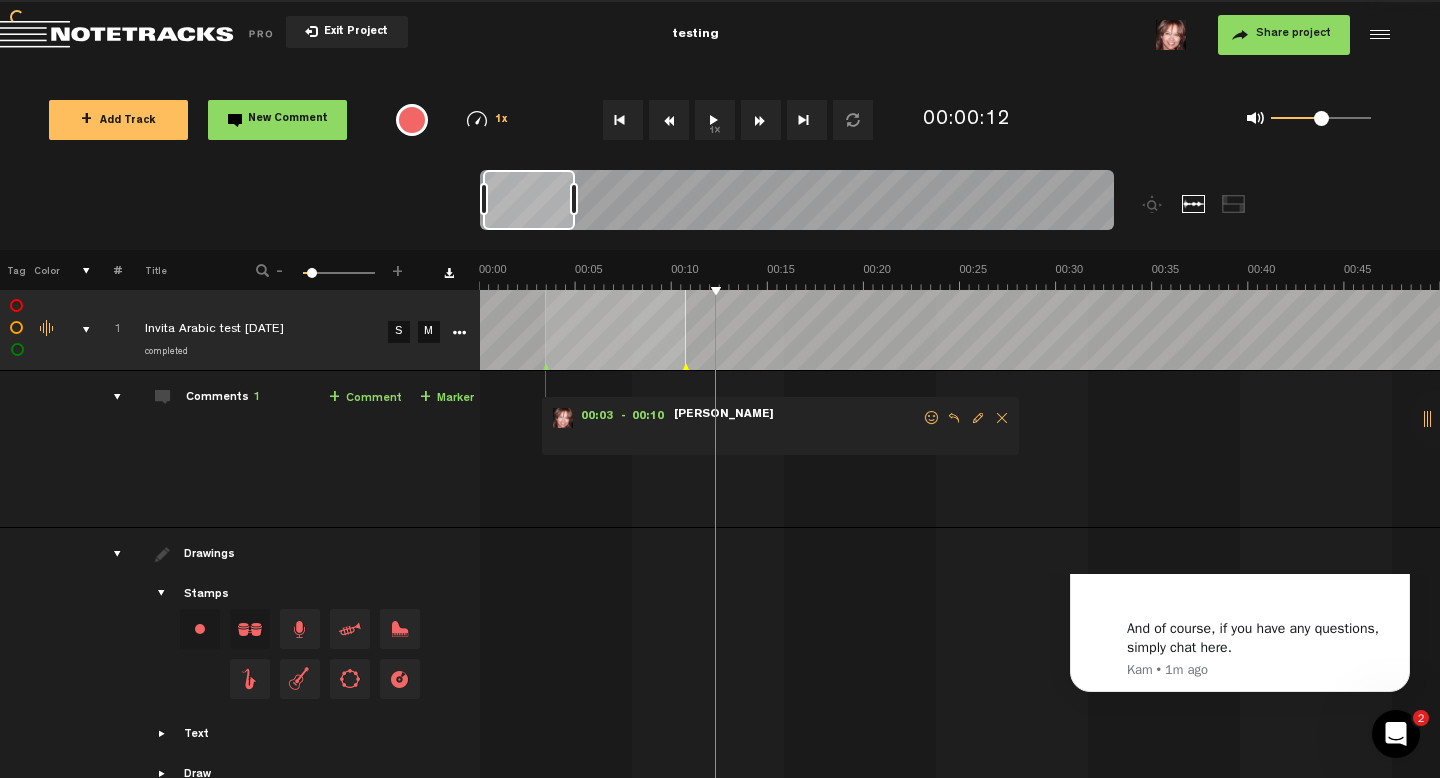 scroll, scrollTop: 0, scrollLeft: 0, axis: both 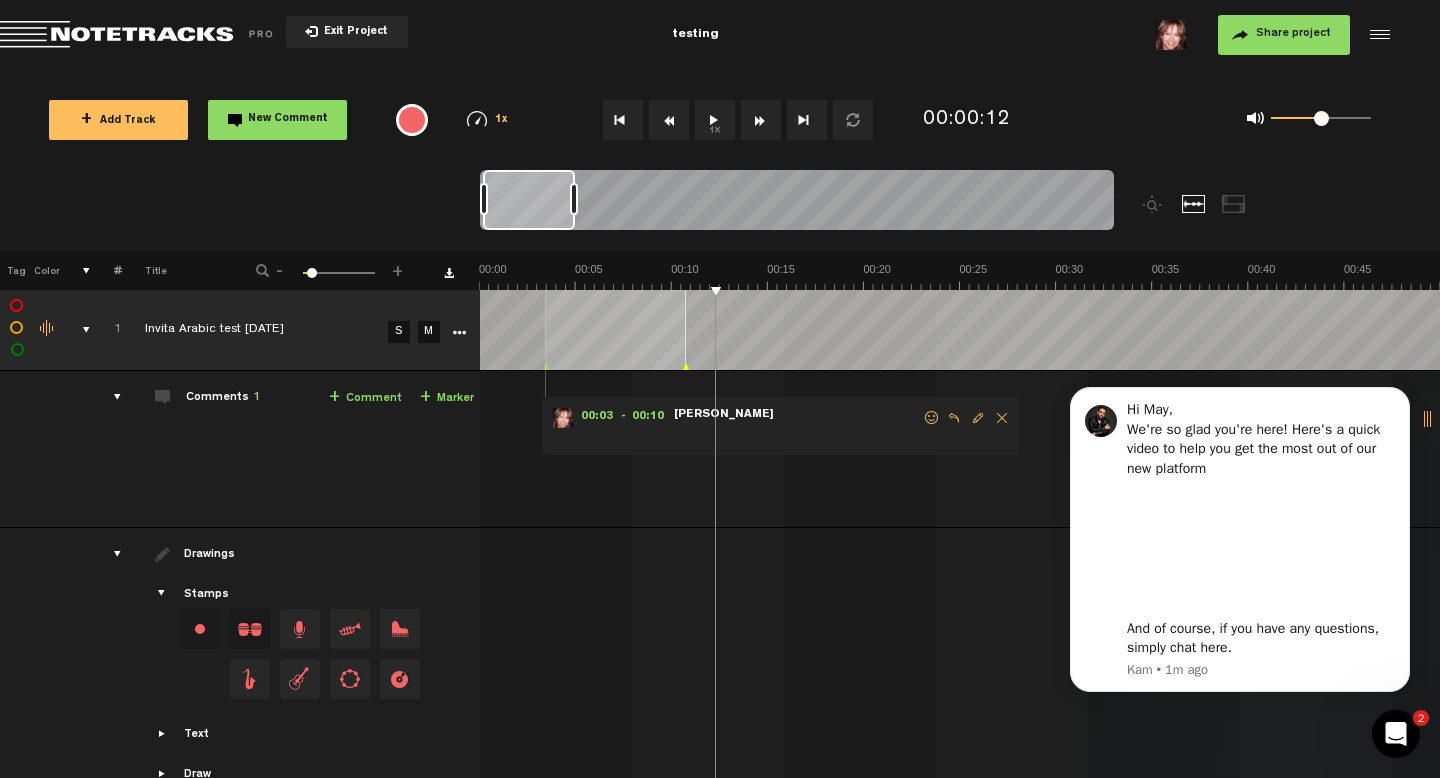 click 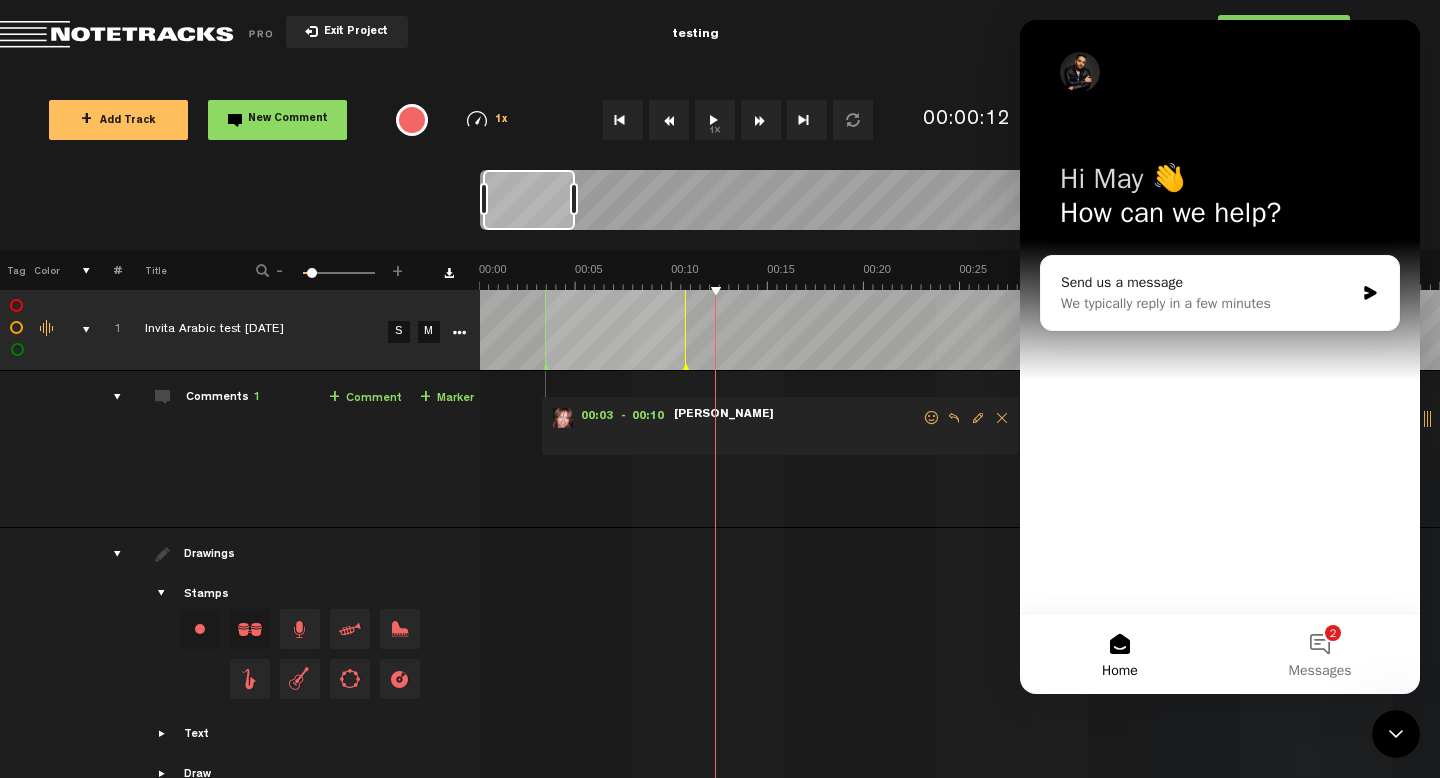 click 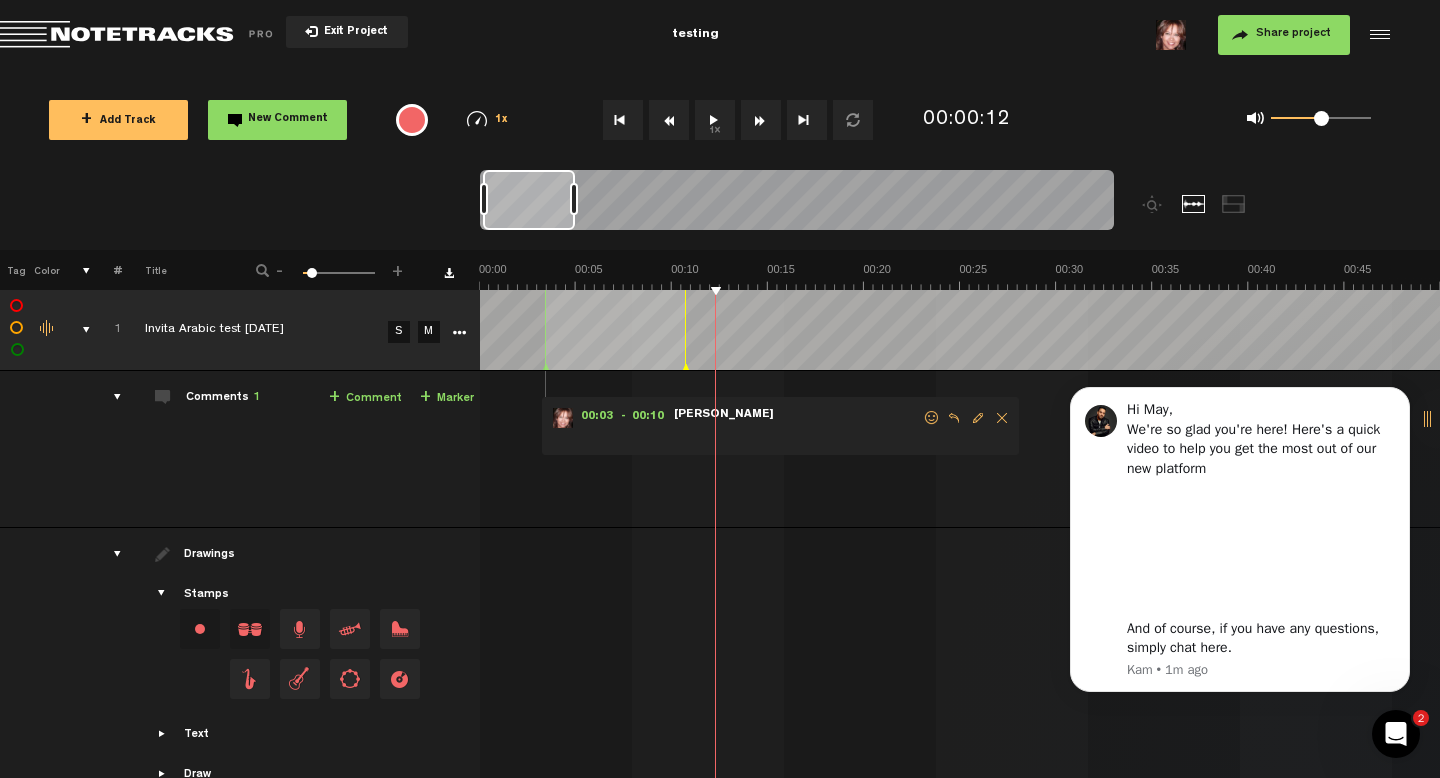 scroll, scrollTop: 0, scrollLeft: 0, axis: both 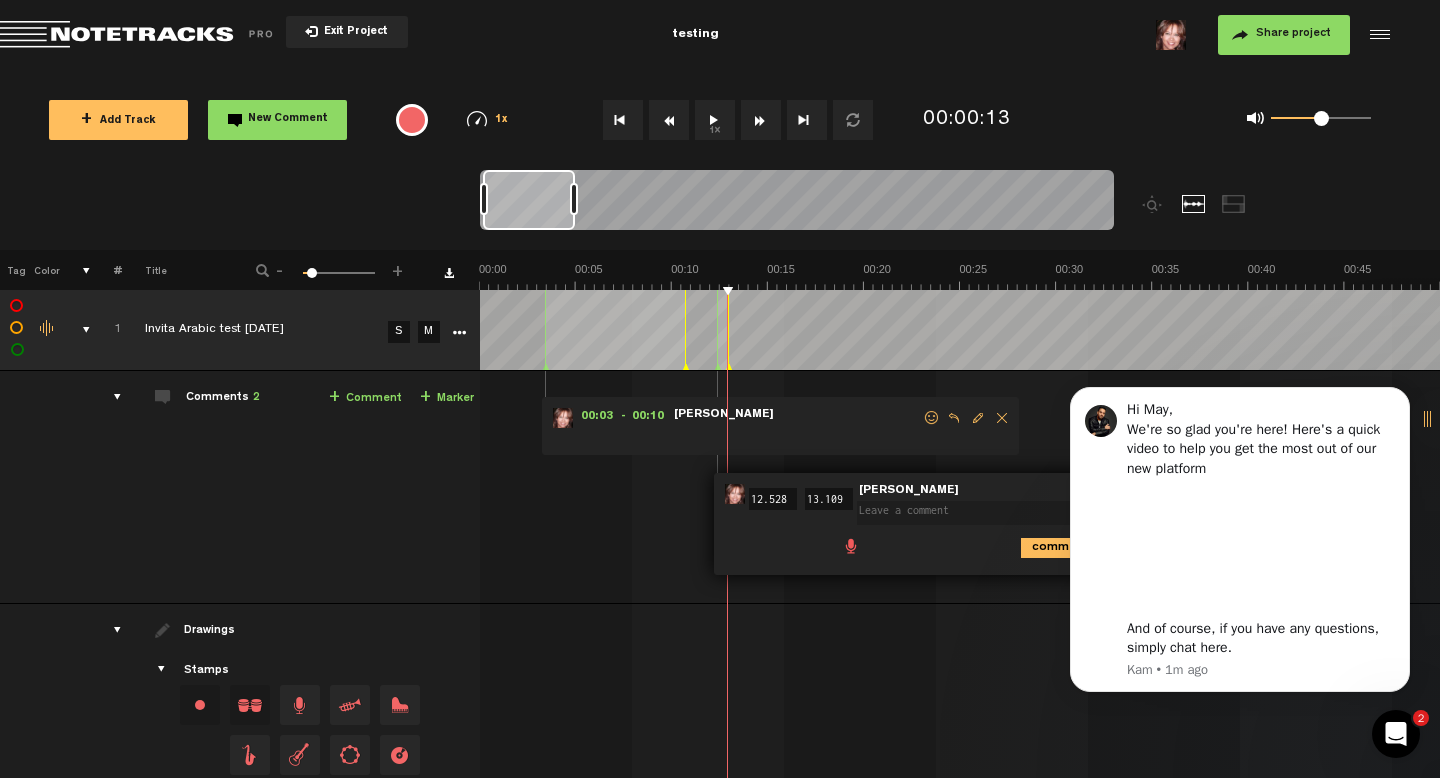 click on "1x" at bounding box center [715, 120] 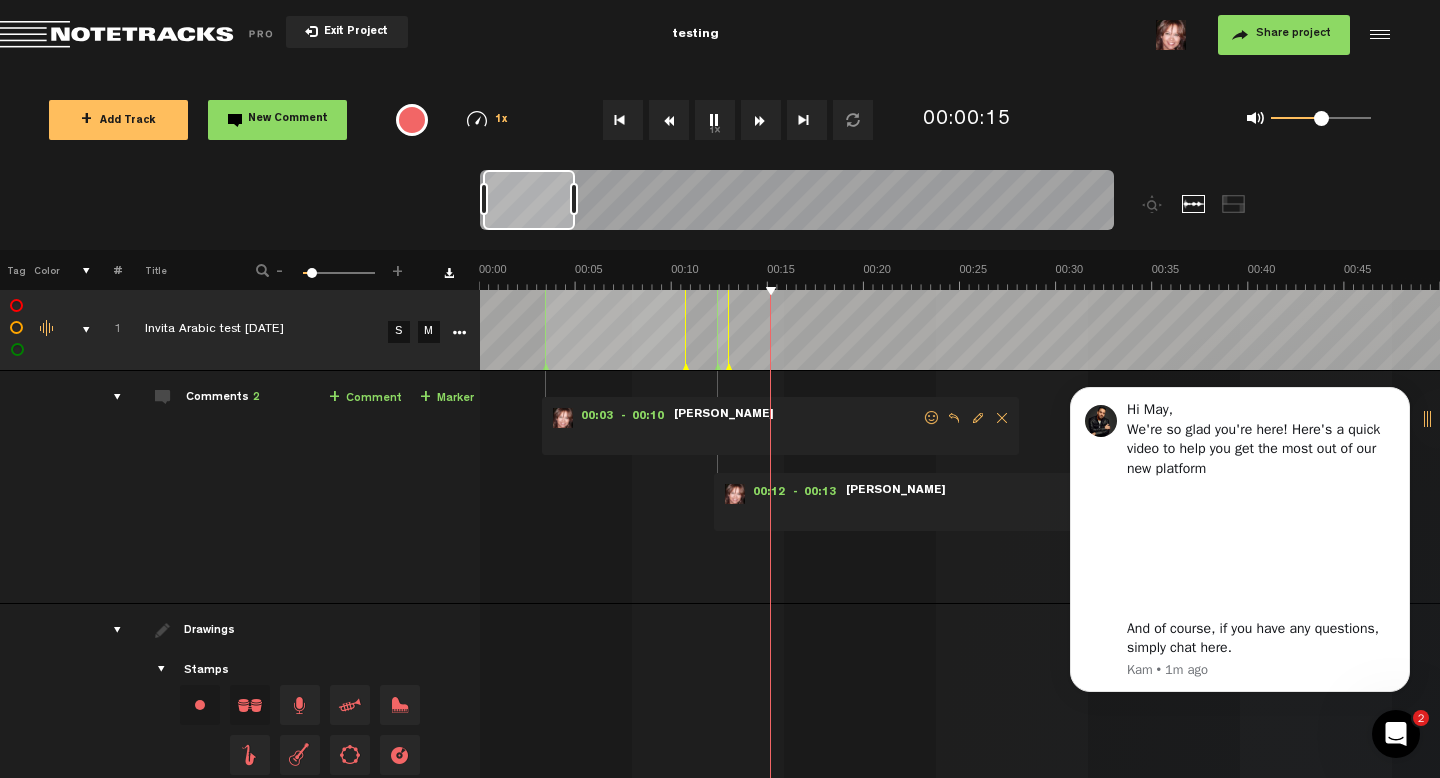 click on "1x" at bounding box center (715, 120) 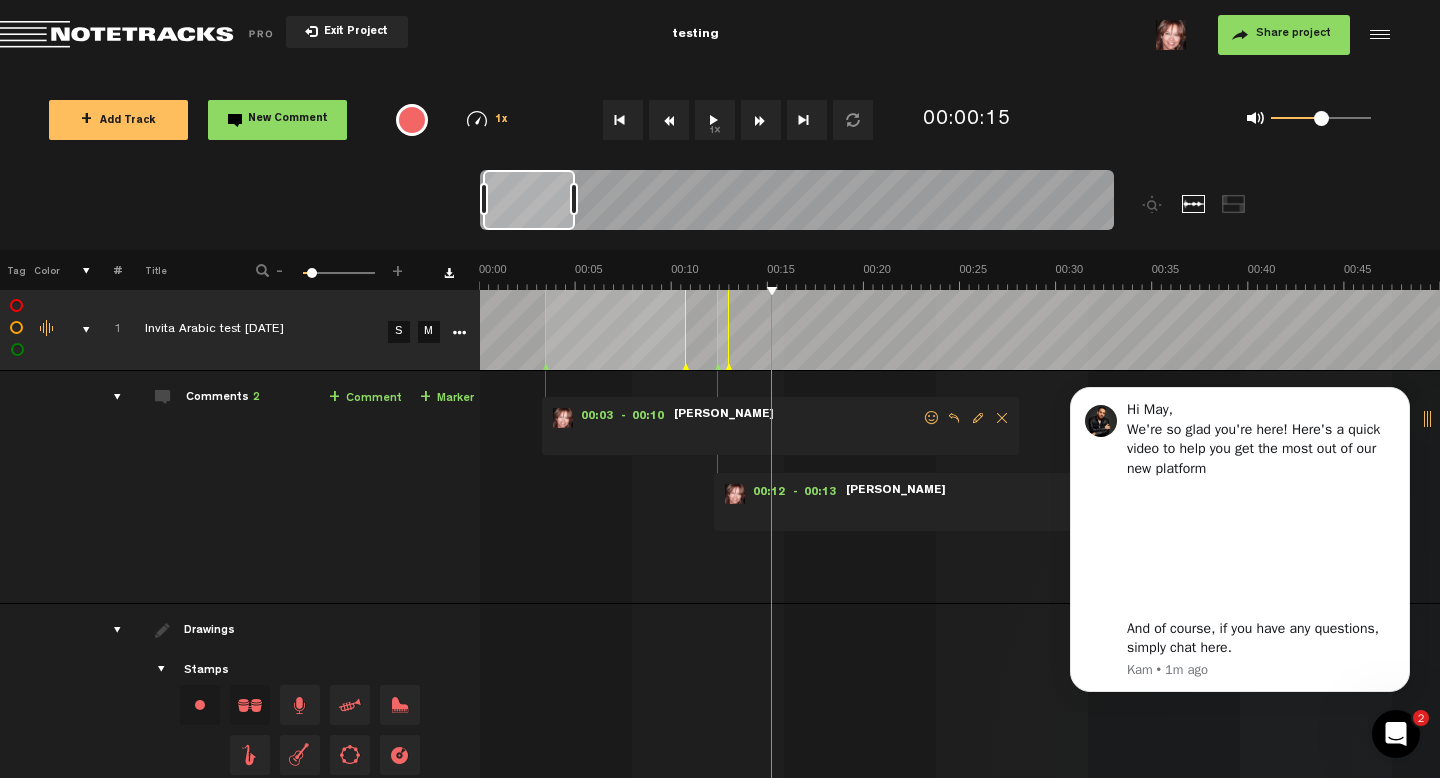 click on "1x" at bounding box center (715, 120) 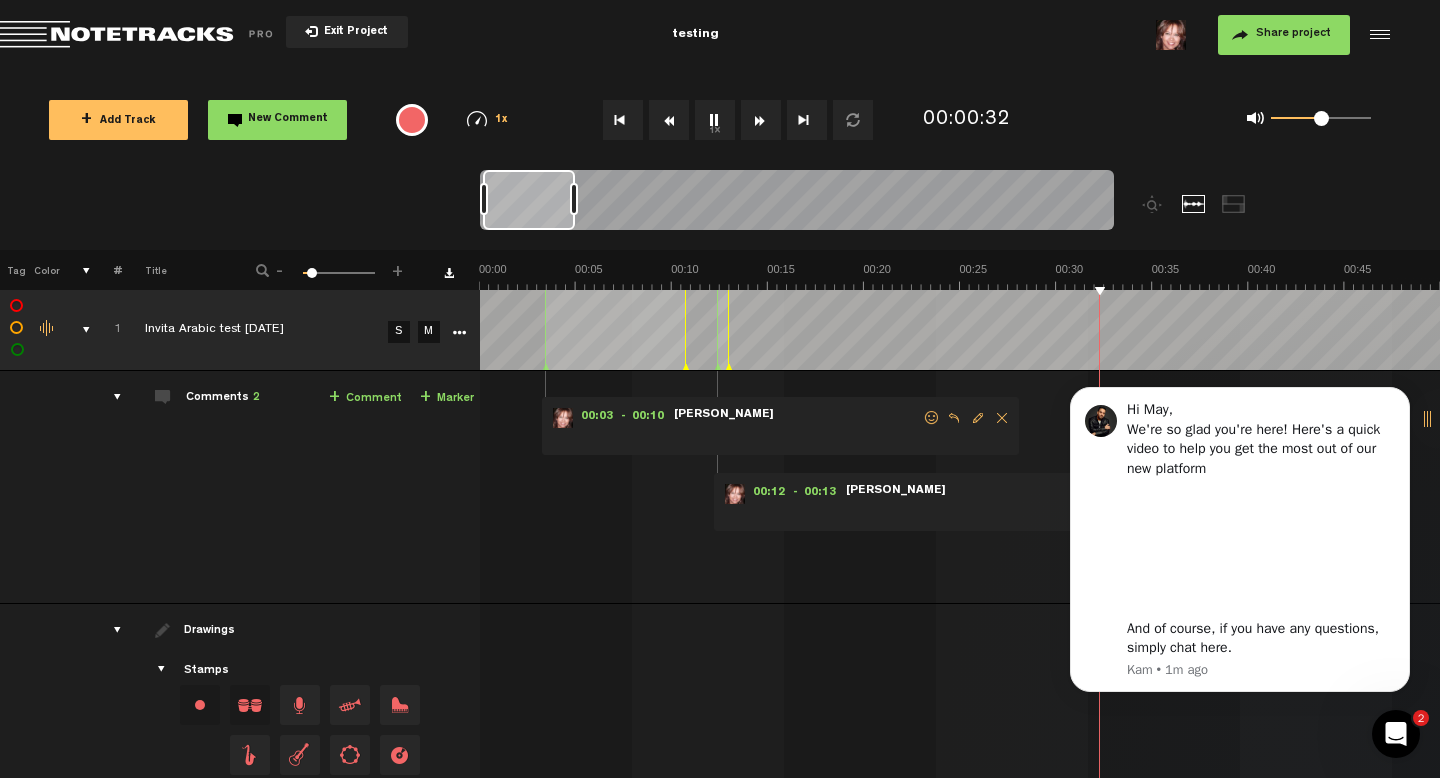 click on "1x" at bounding box center (715, 120) 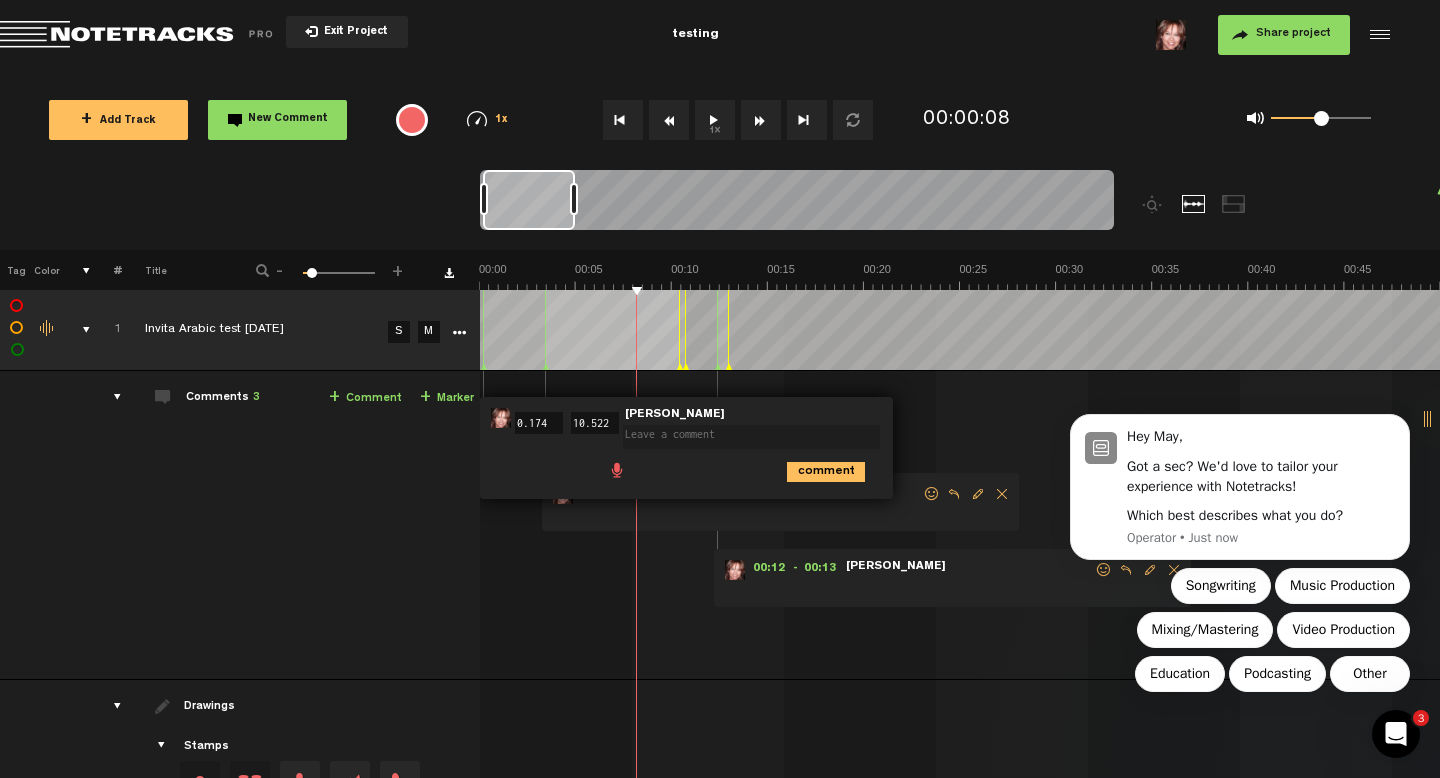 click at bounding box center [617, 469] 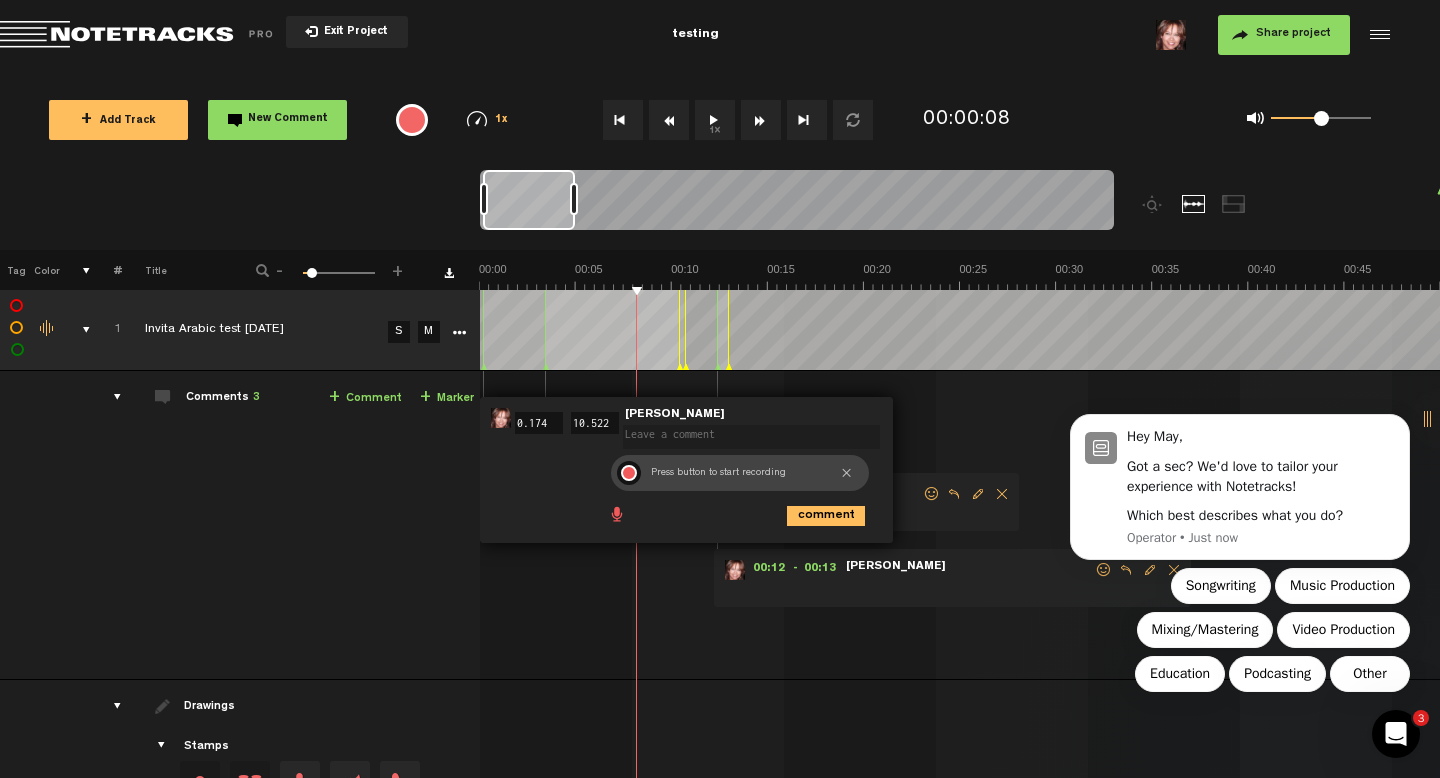 click at bounding box center [629, 473] 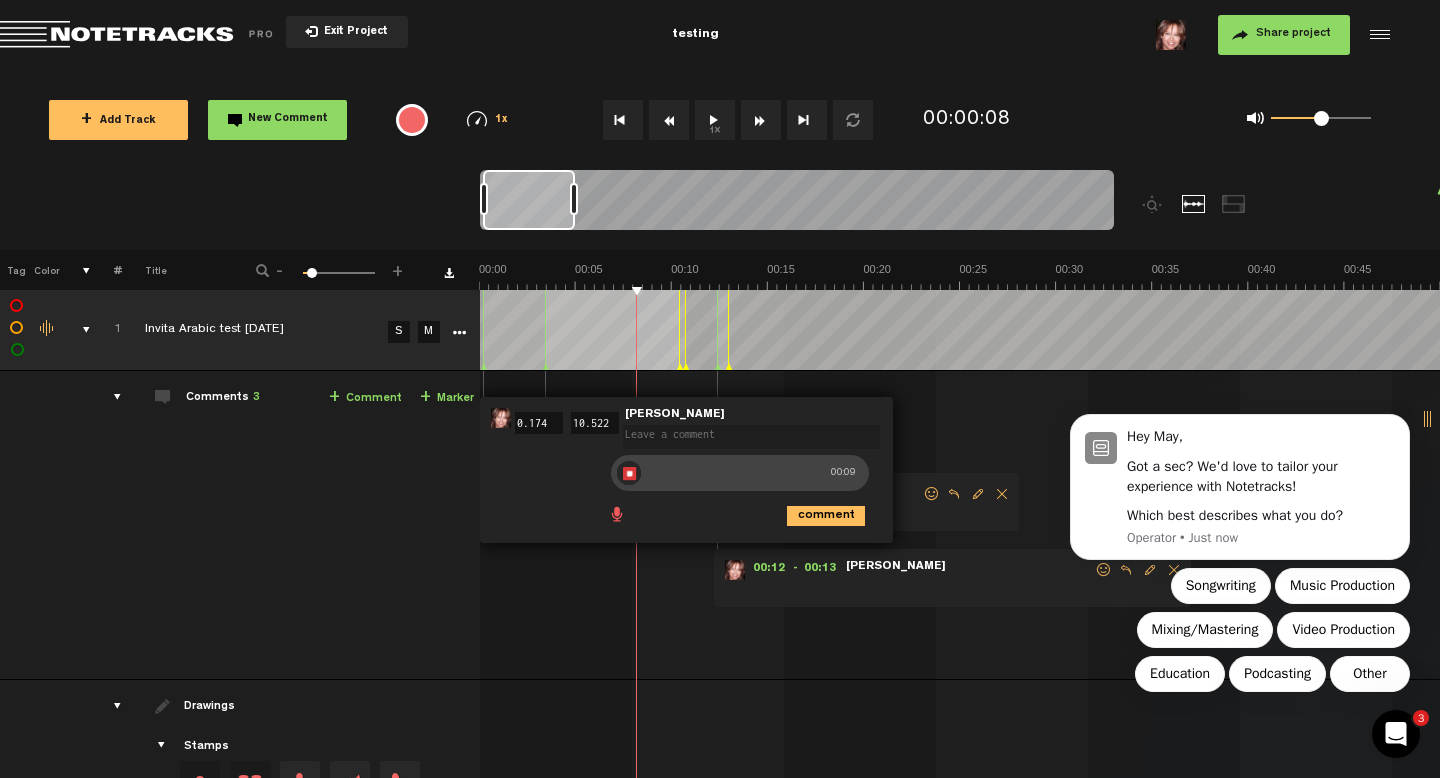 click at bounding box center [629, 473] 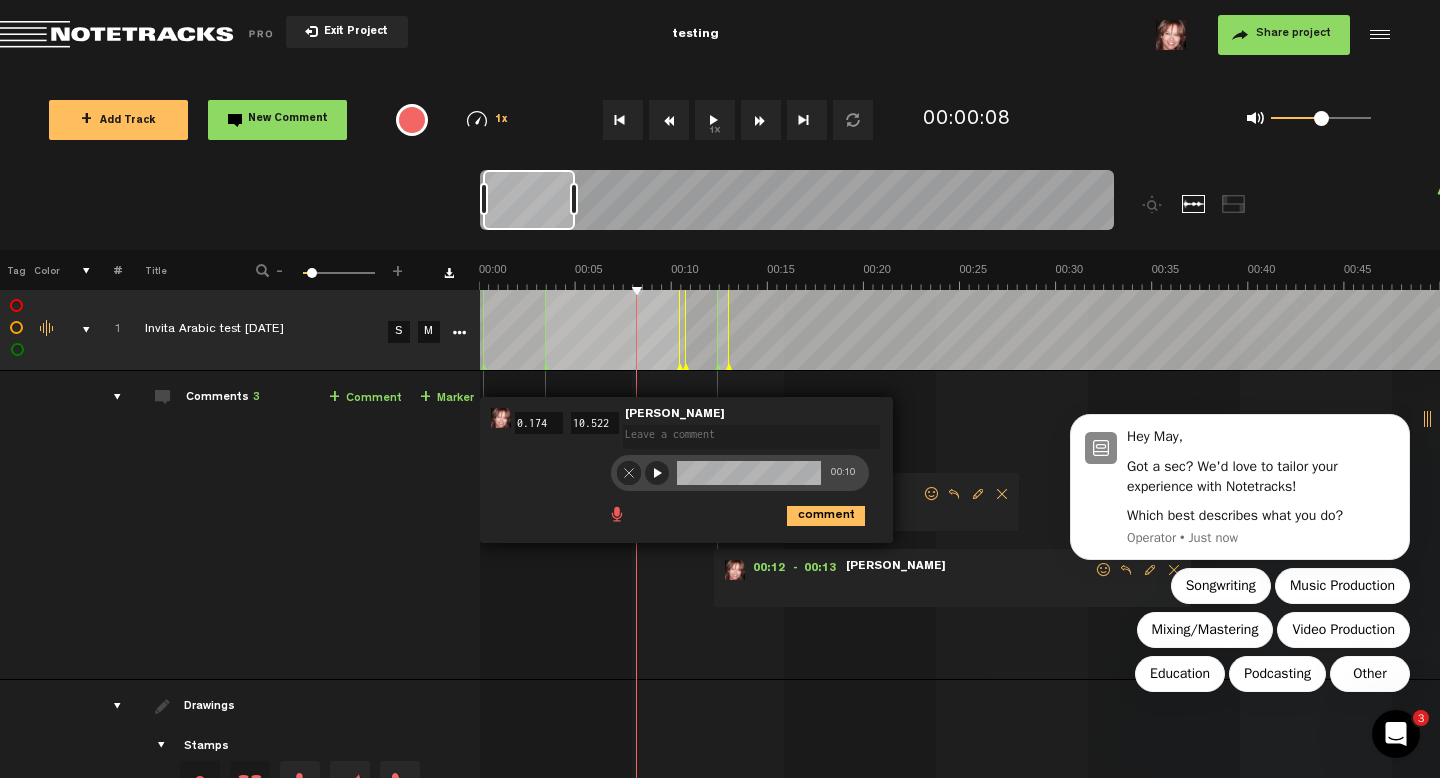 click at bounding box center [657, 473] 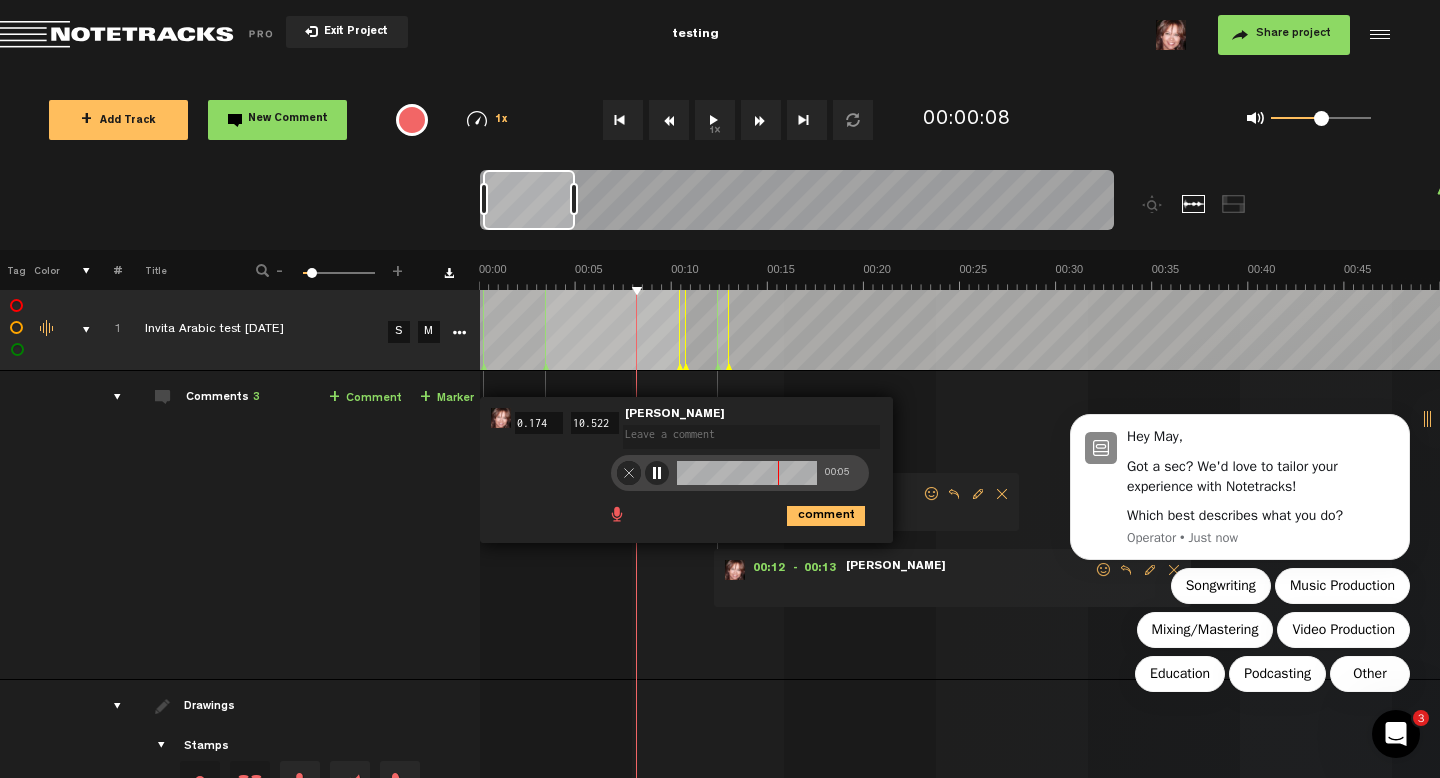 click at bounding box center [629, 473] 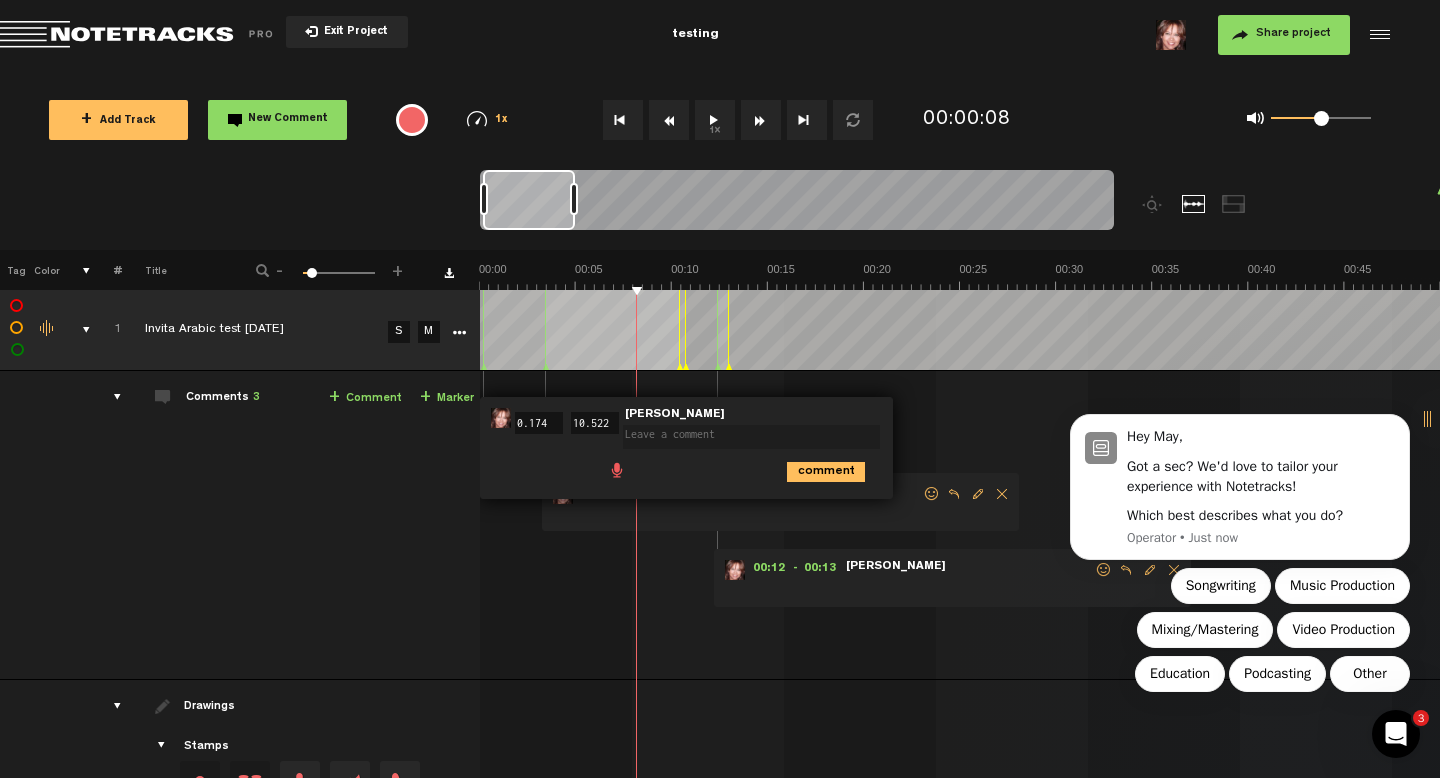 click on "00:00 0.174 -  00:10 10.522 • May [PERSON_NAME]:  "" May [PERSON_NAME]                                                                                     comment                        00:03 -  00:10 • May [PERSON_NAME]:  "" [PERSON_NAME]                             00:12 -  00:13 • May [PERSON_NAME]:  "" [PERSON_NAME]" at bounding box center (962, 533) 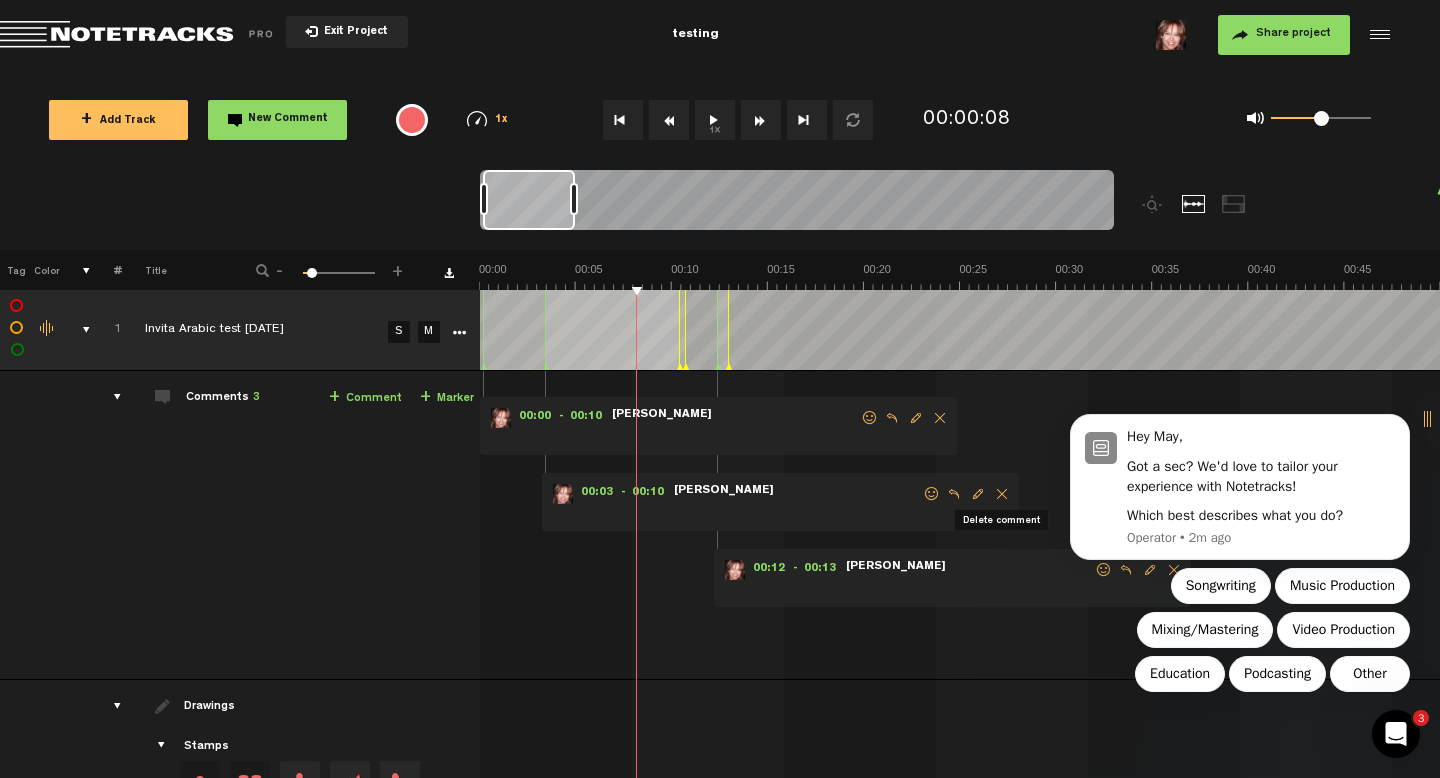 click at bounding box center [1002, 494] 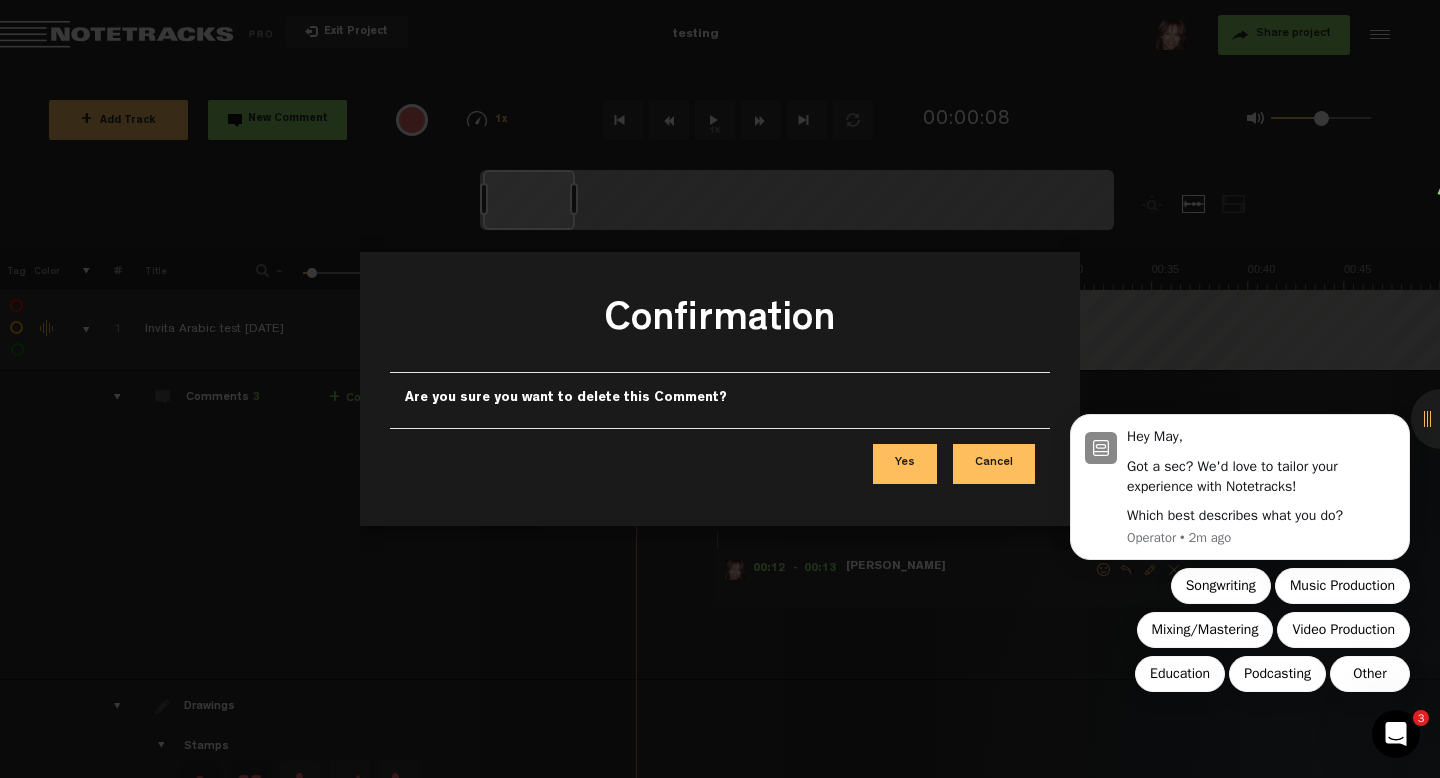 click on "Yes" at bounding box center [905, 464] 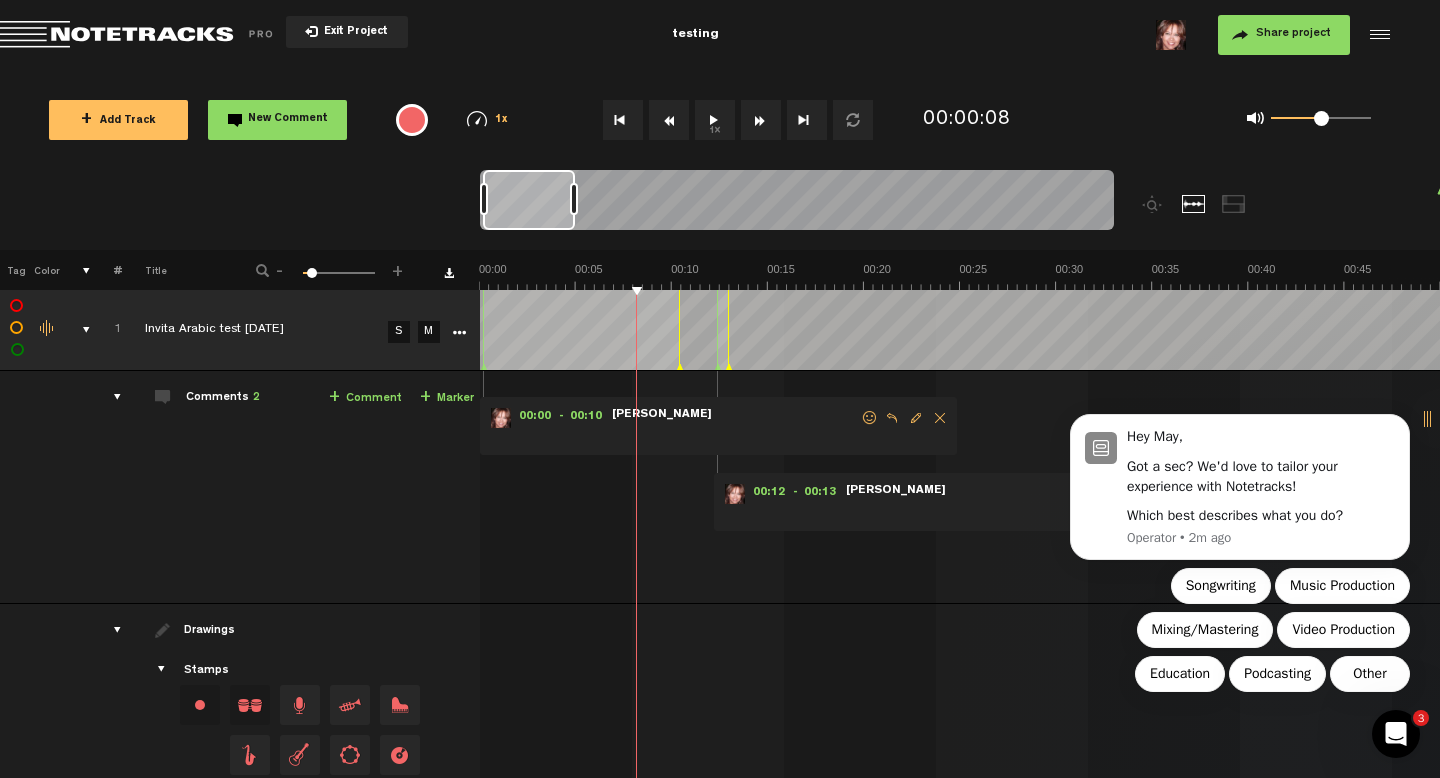click at bounding box center (940, 418) 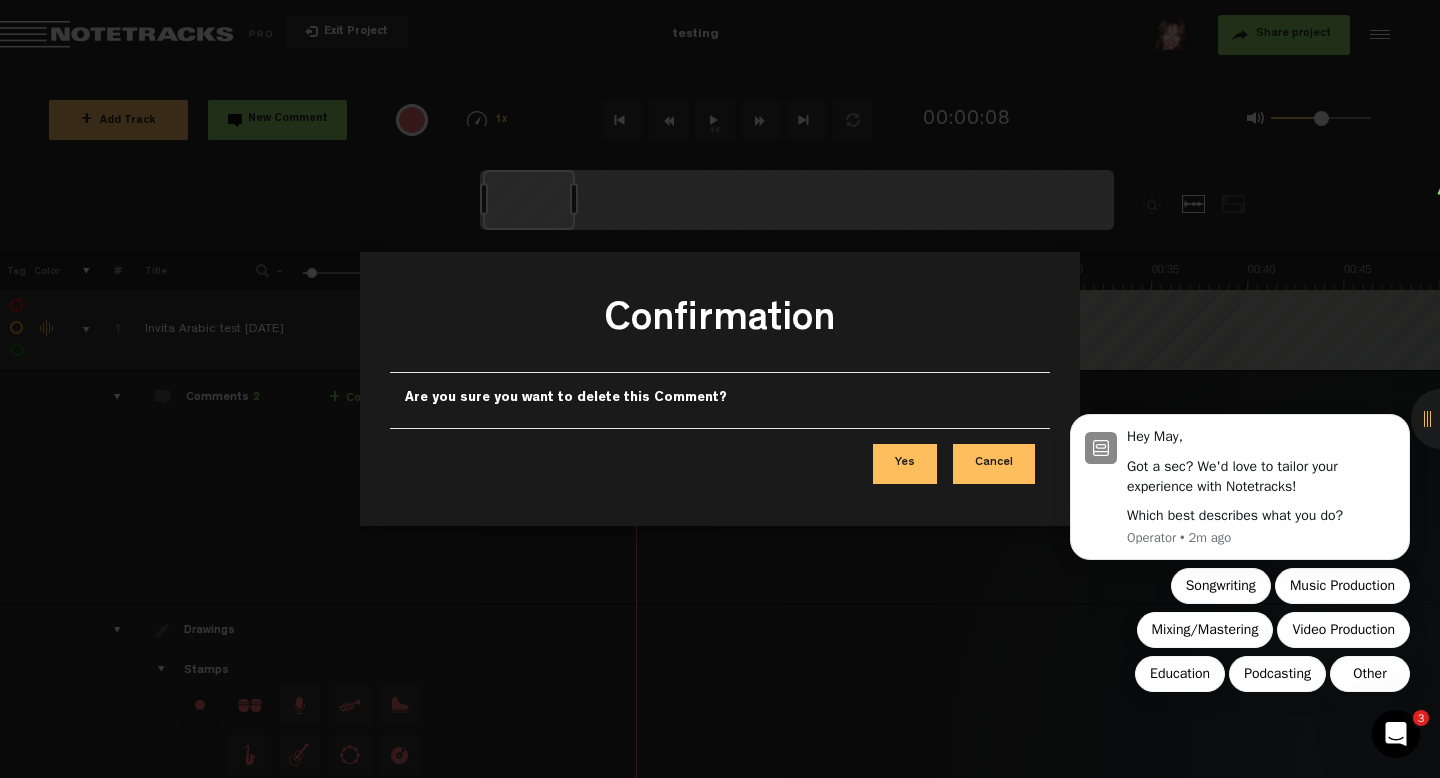 click on "Yes" at bounding box center (905, 464) 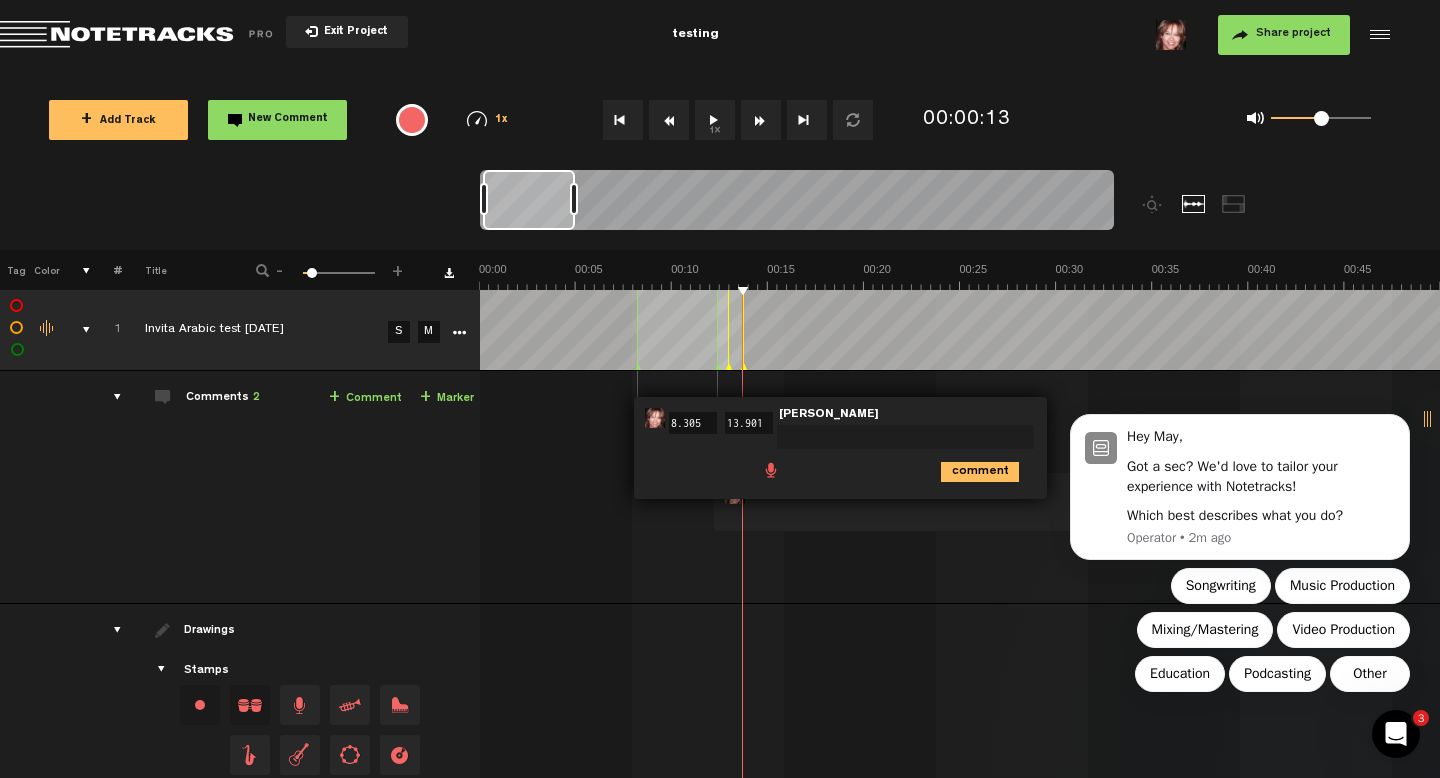 type 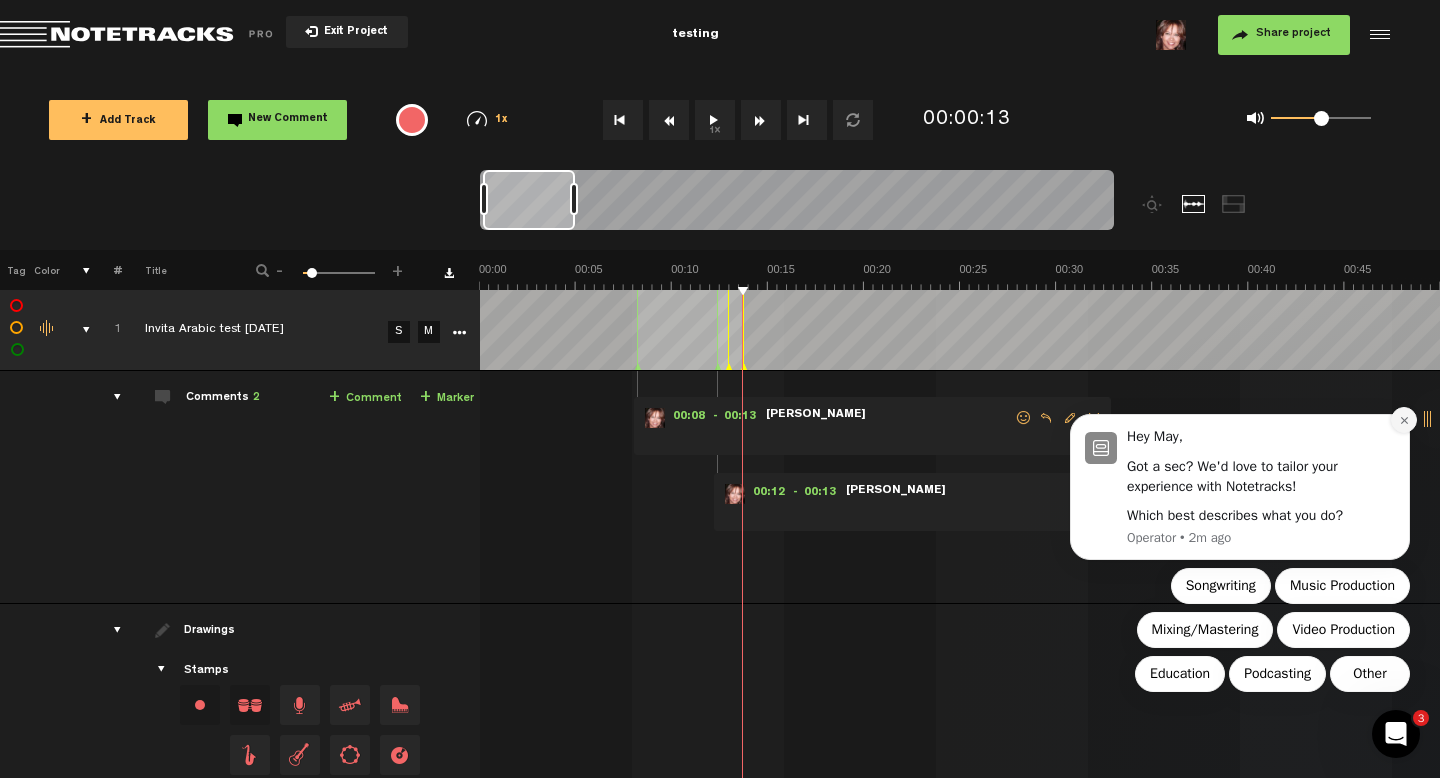 click 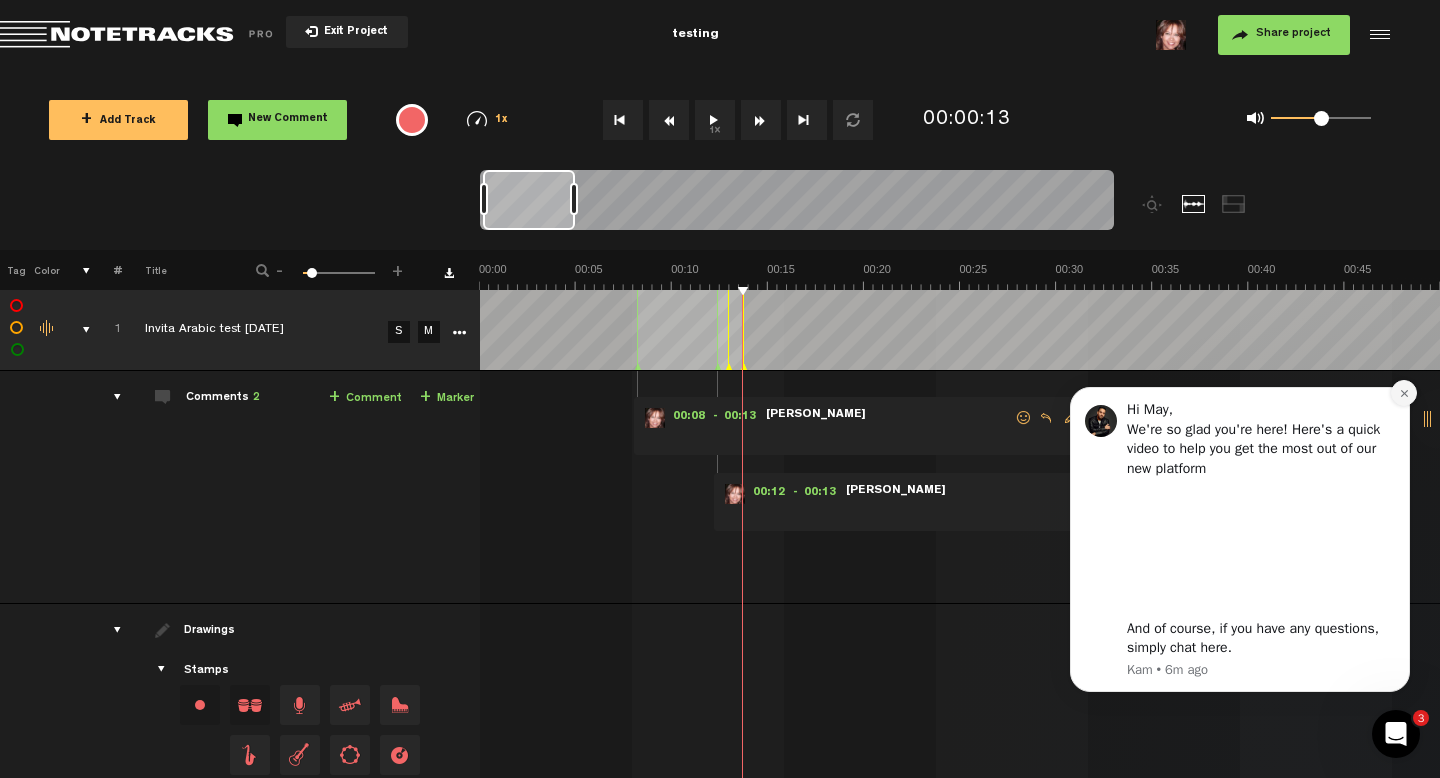 click 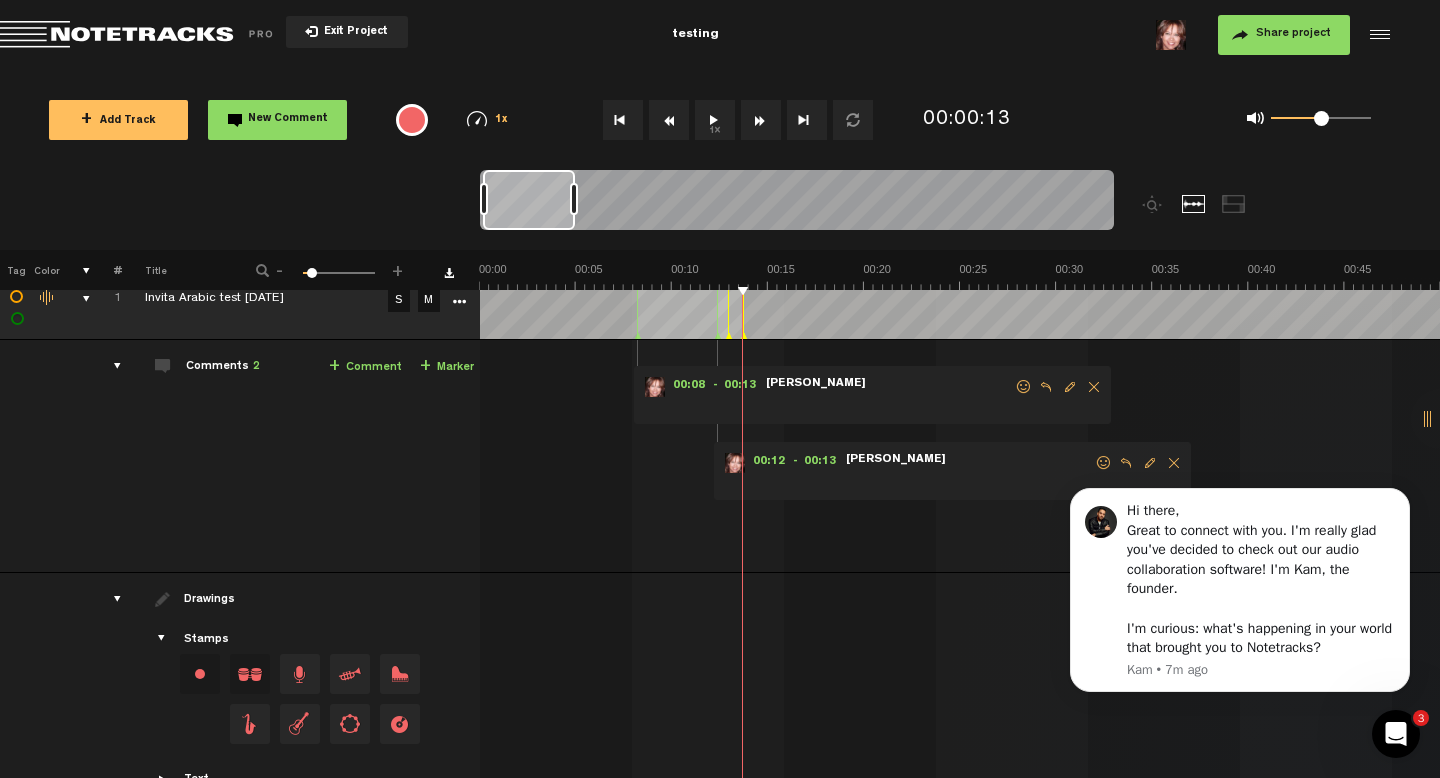 scroll, scrollTop: 26, scrollLeft: 0, axis: vertical 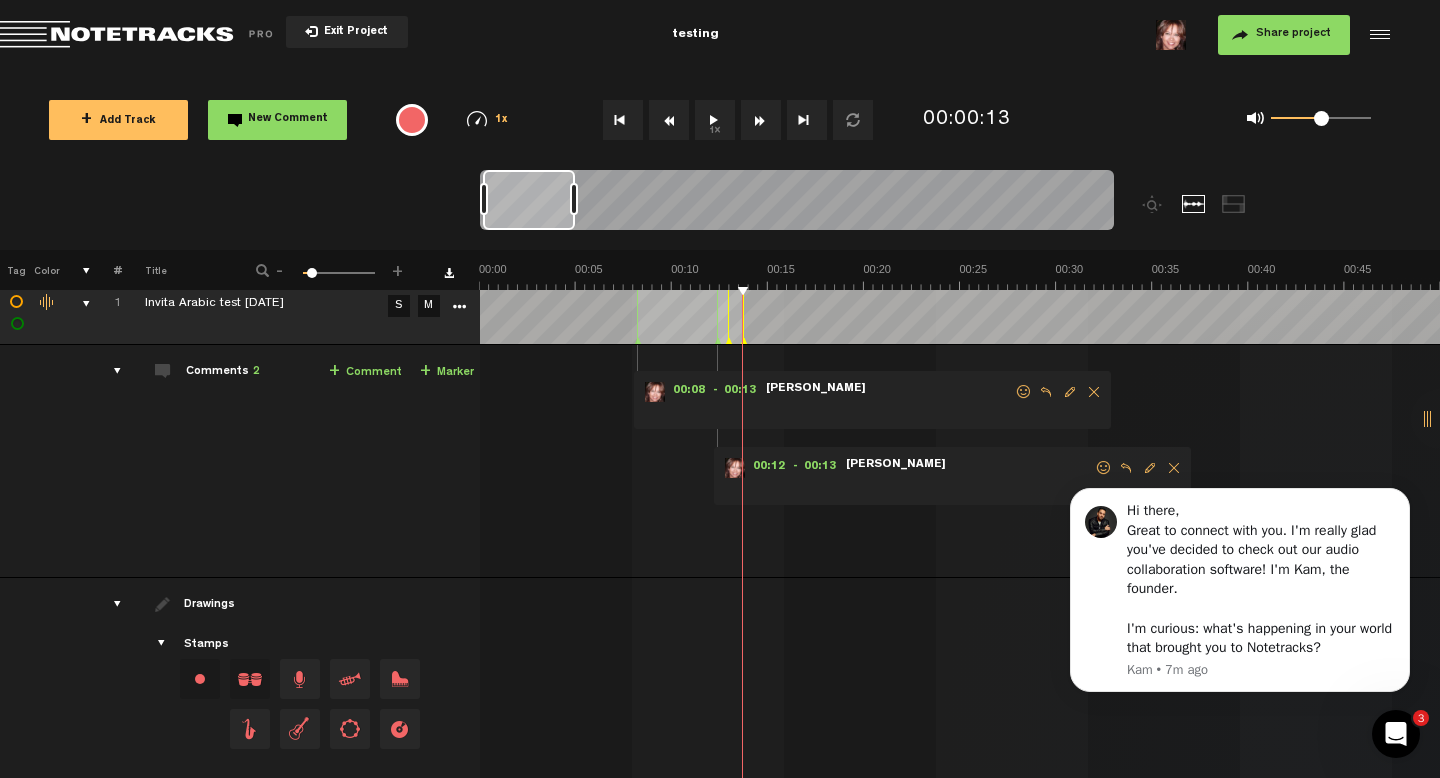 drag, startPoint x: 738, startPoint y: 285, endPoint x: 760, endPoint y: 285, distance: 22 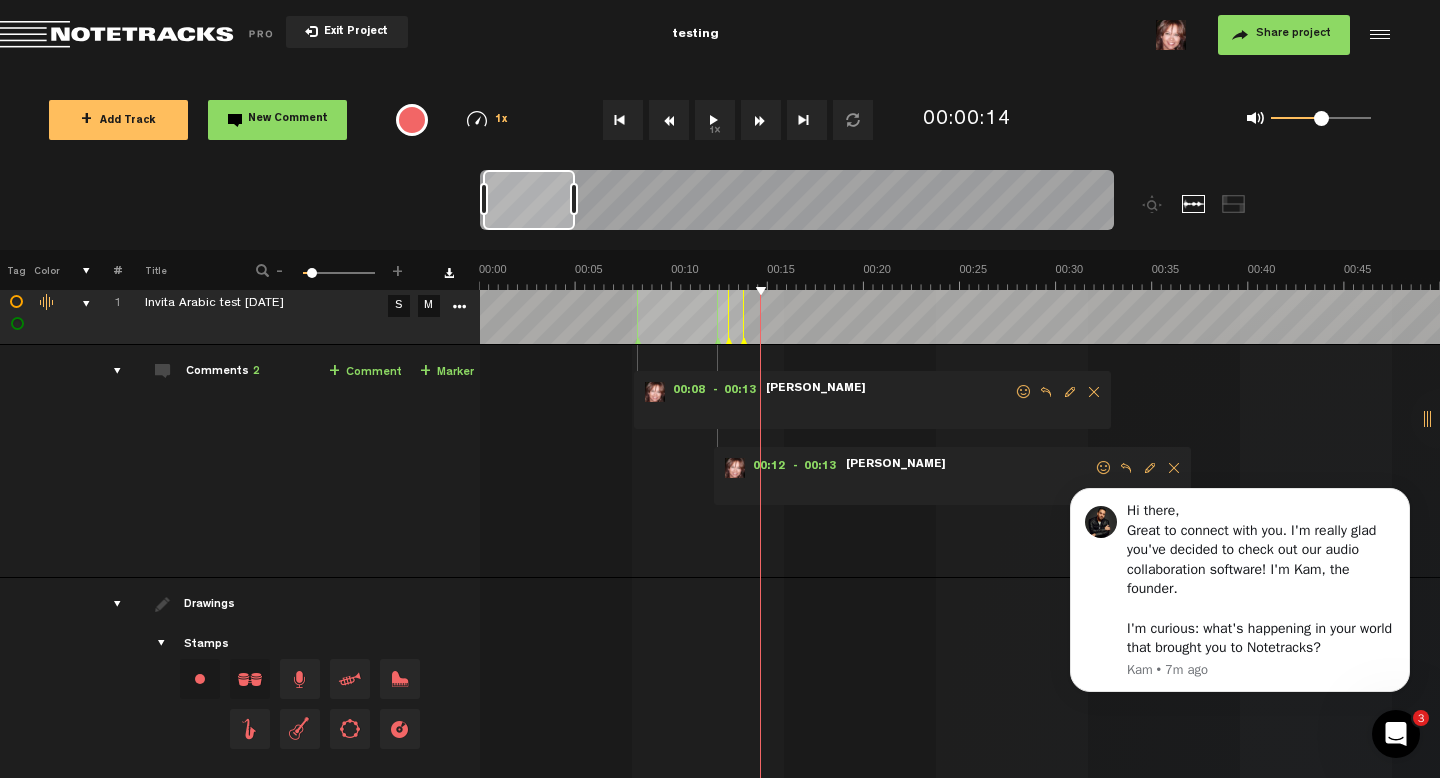 click on "1x" at bounding box center (715, 120) 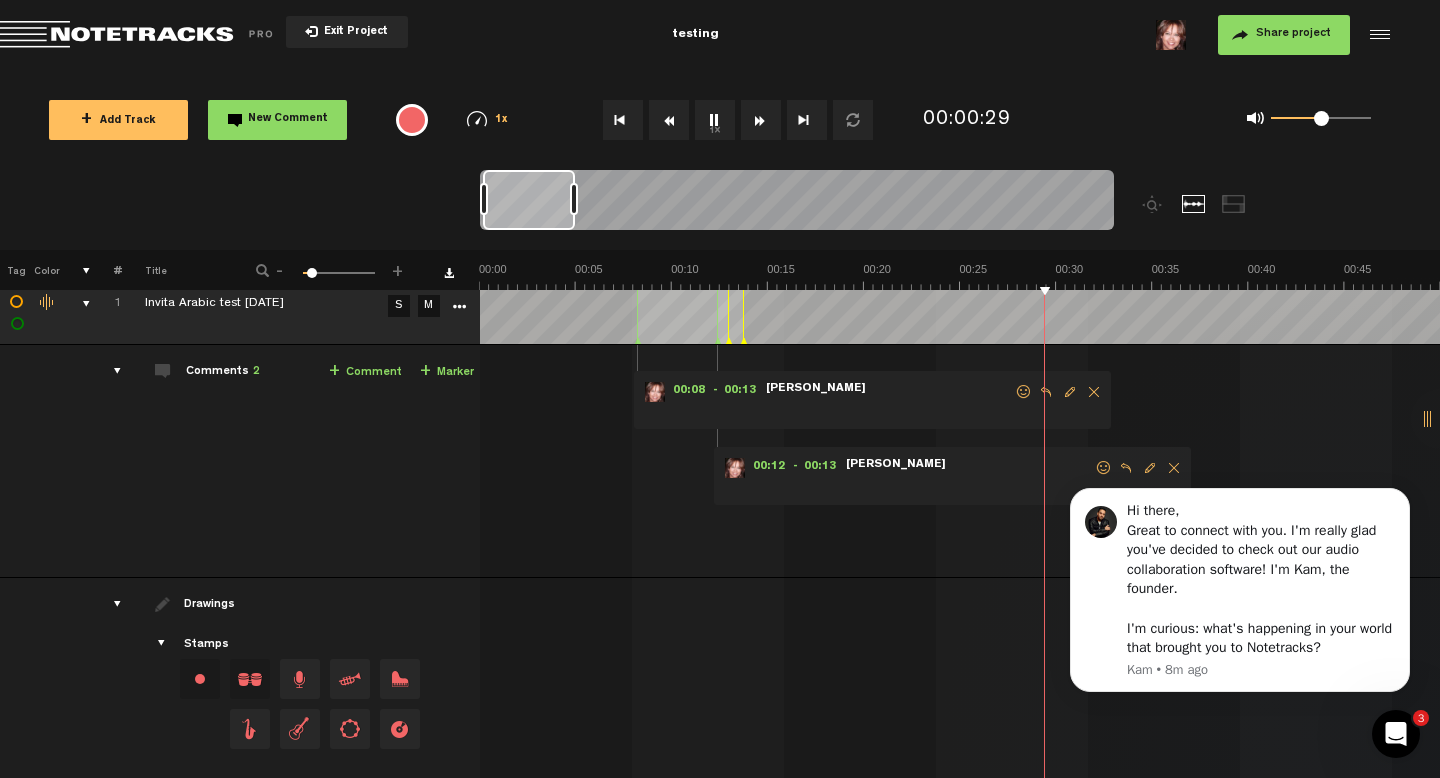scroll, scrollTop: 26, scrollLeft: 16, axis: both 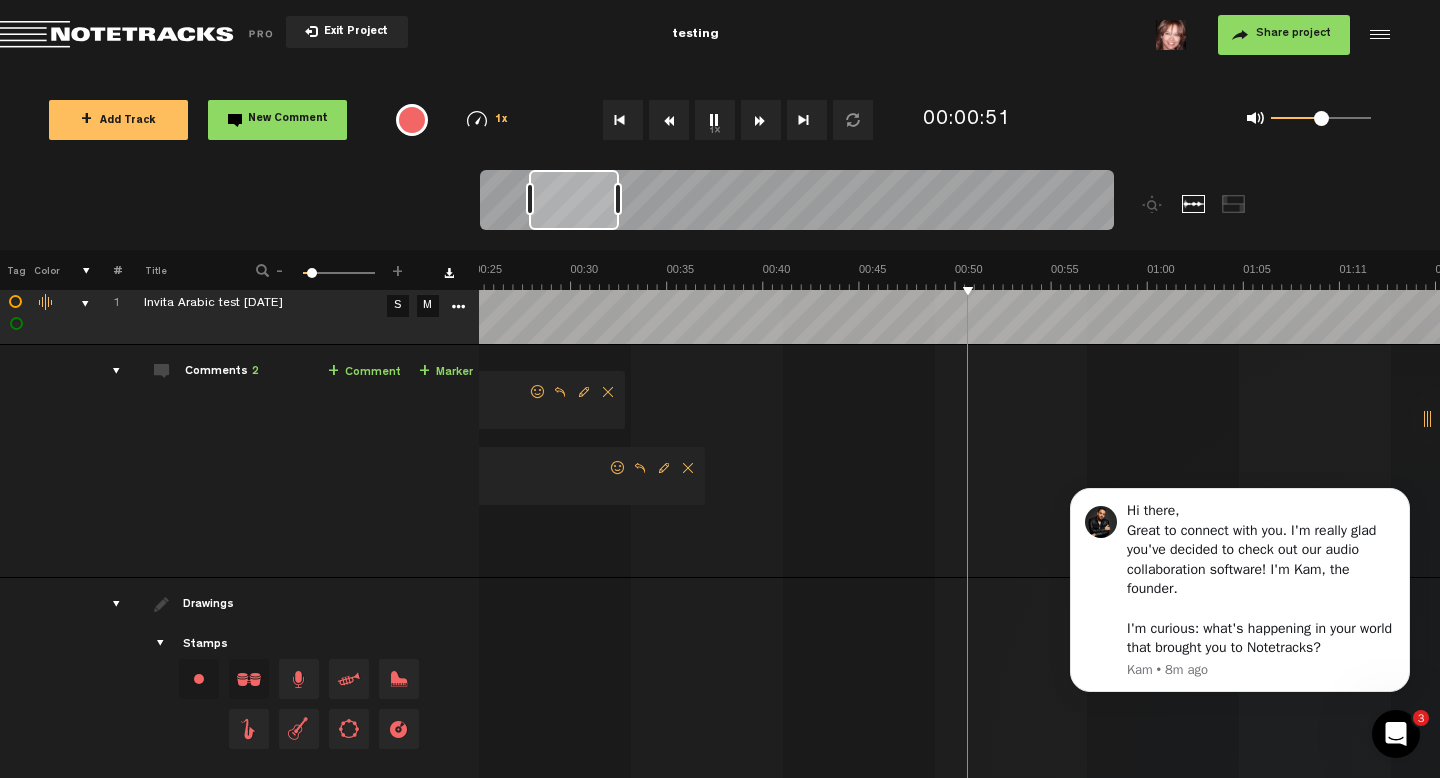 click on "+  New drawing Tag Color     # Title                -                 1   100   7                +                                                      1                    completed                    Invita Arabic test [DATE]               S                M                                 Export to Headliner                 Update                 Download                 Download original                 Export Audacity labels                 Export Audition Markers                 Delete                                                                                                                                                                                                                                                                                                                                                                    Comments  2             + Comment                + Marker                            1         Invita Arabic test [DATE]                     S             M """ at bounding box center (719, 523) 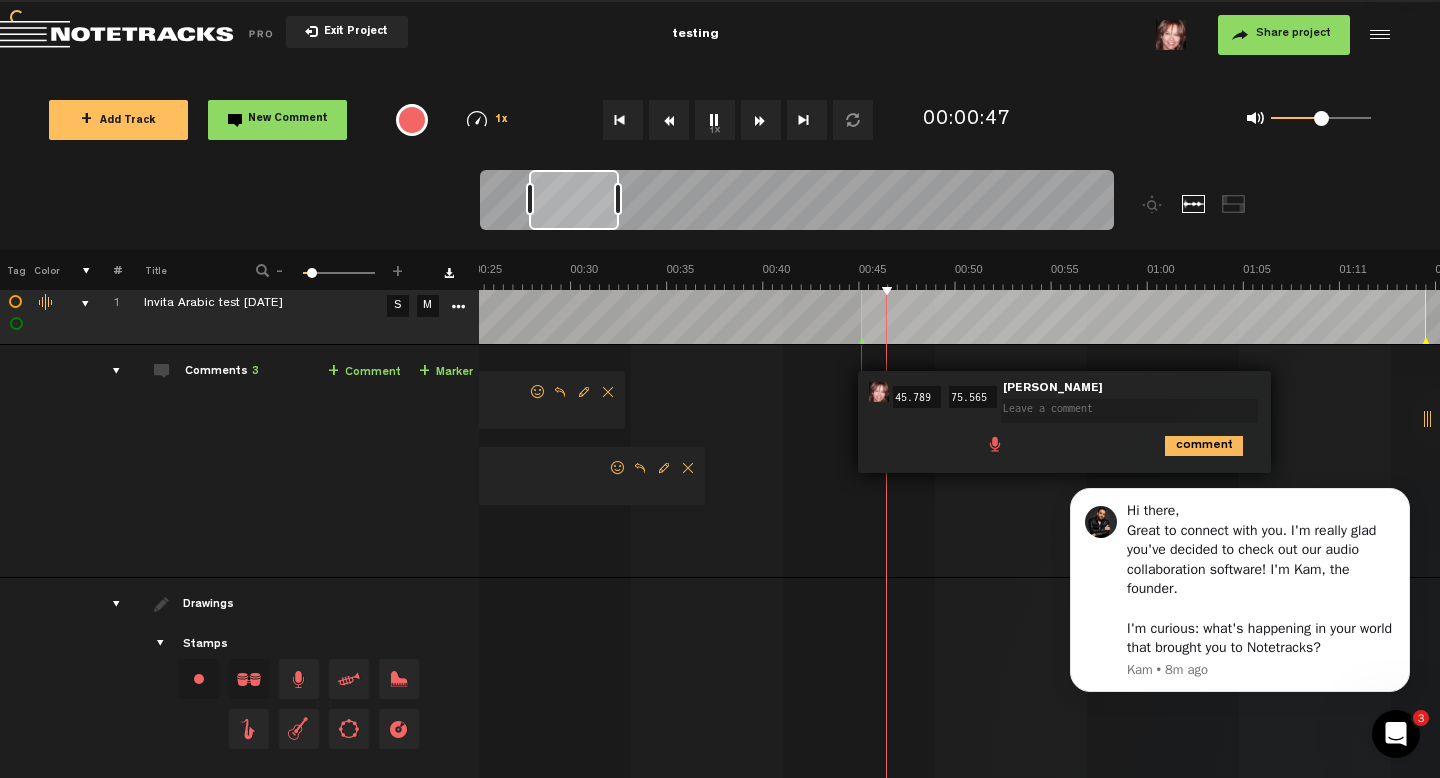click on "1x" at bounding box center [715, 120] 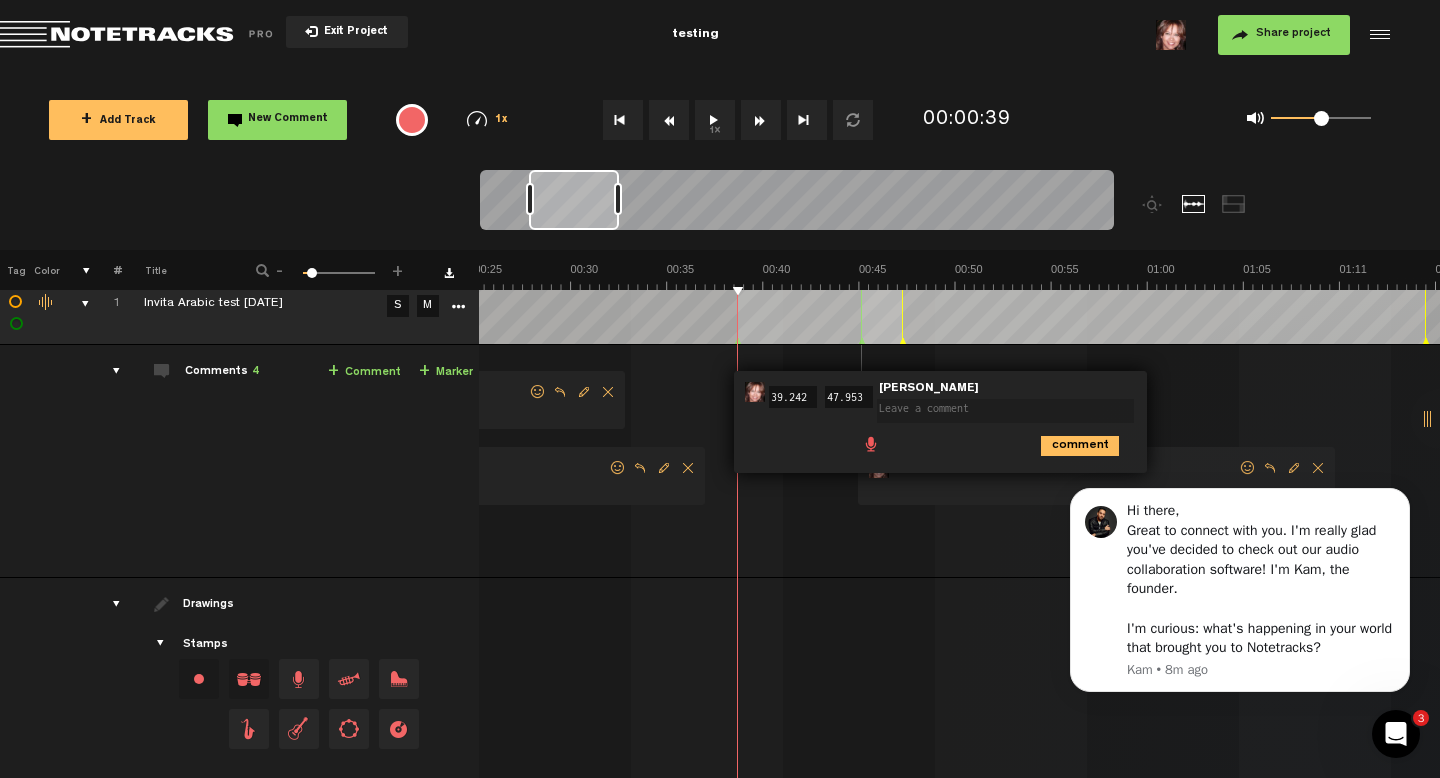click on "1x" at bounding box center [715, 120] 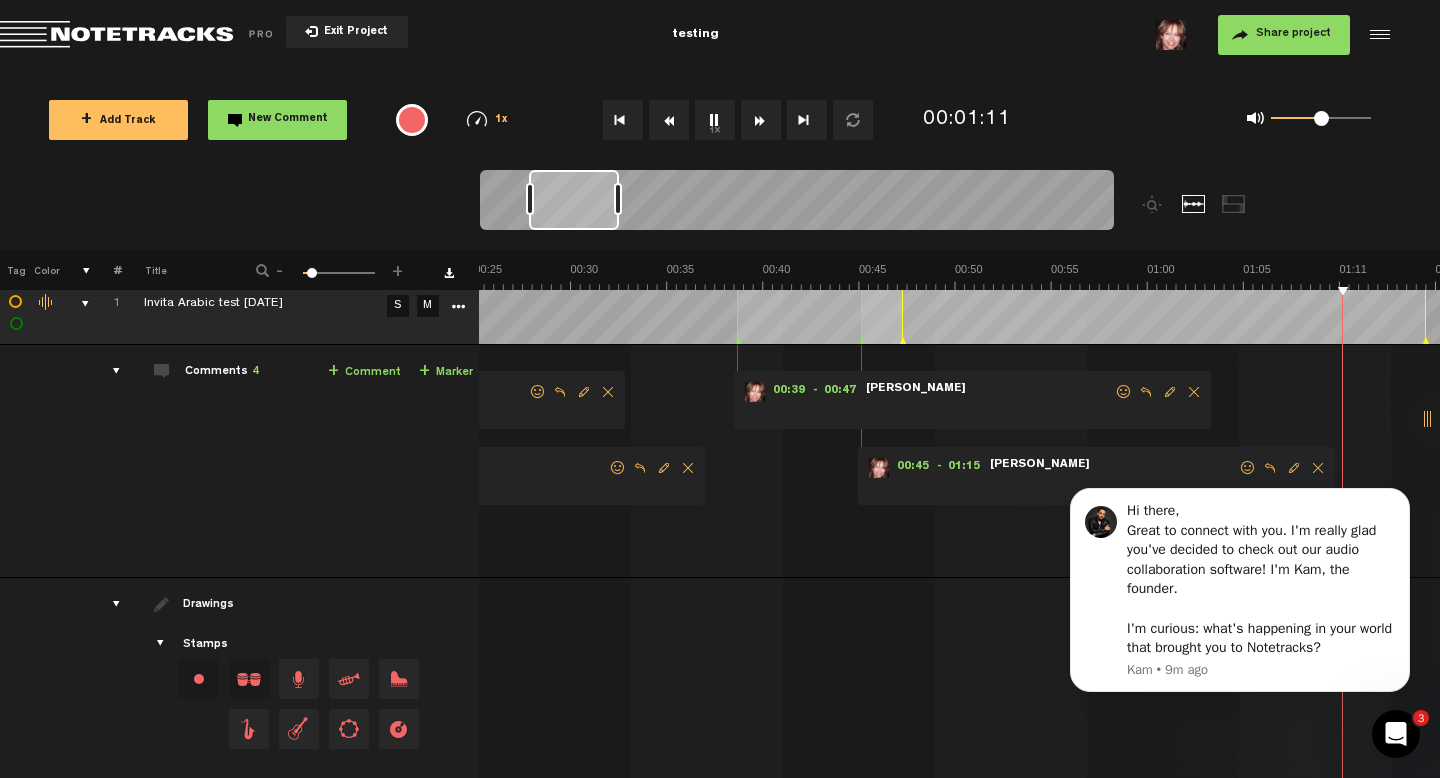 scroll, scrollTop: 0, scrollLeft: 869, axis: horizontal 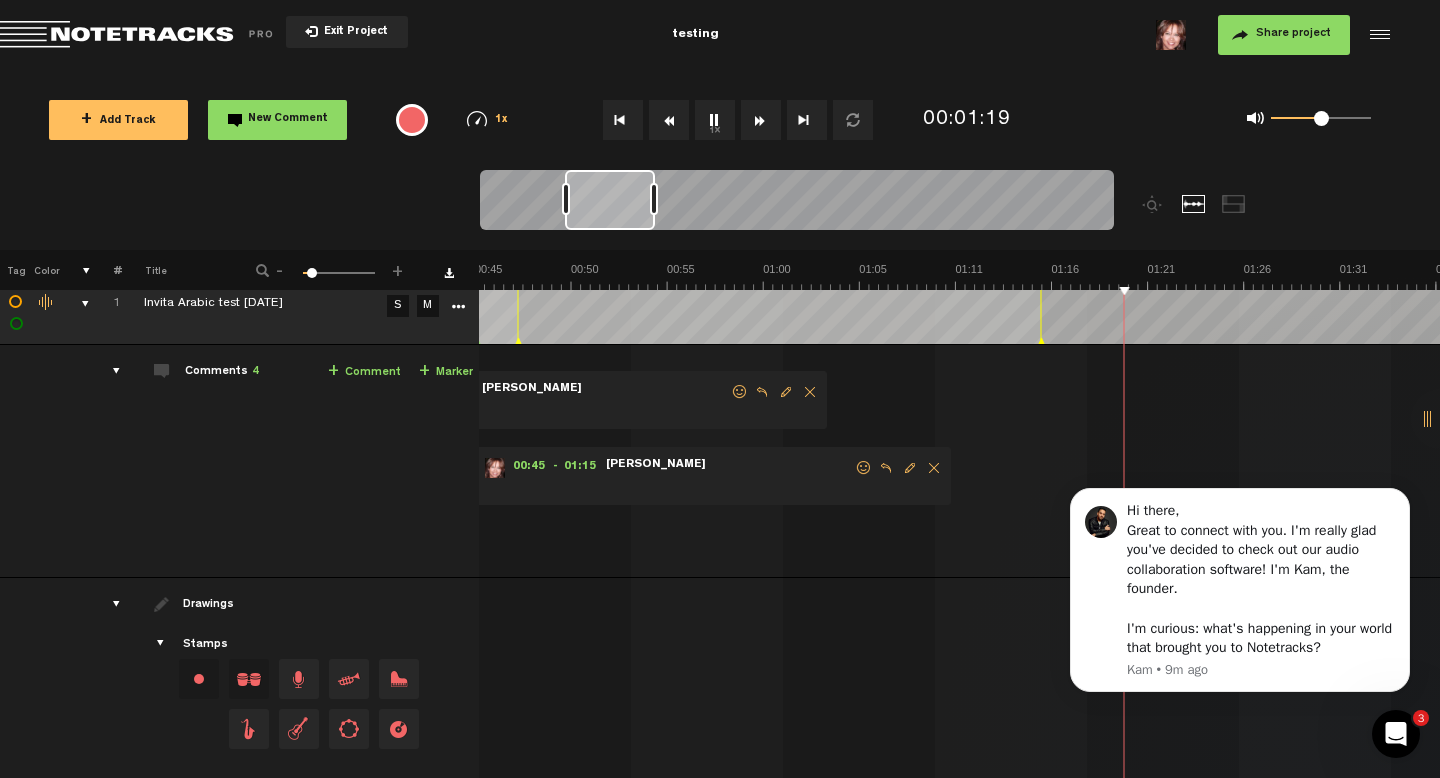 click on "1x" at bounding box center (715, 120) 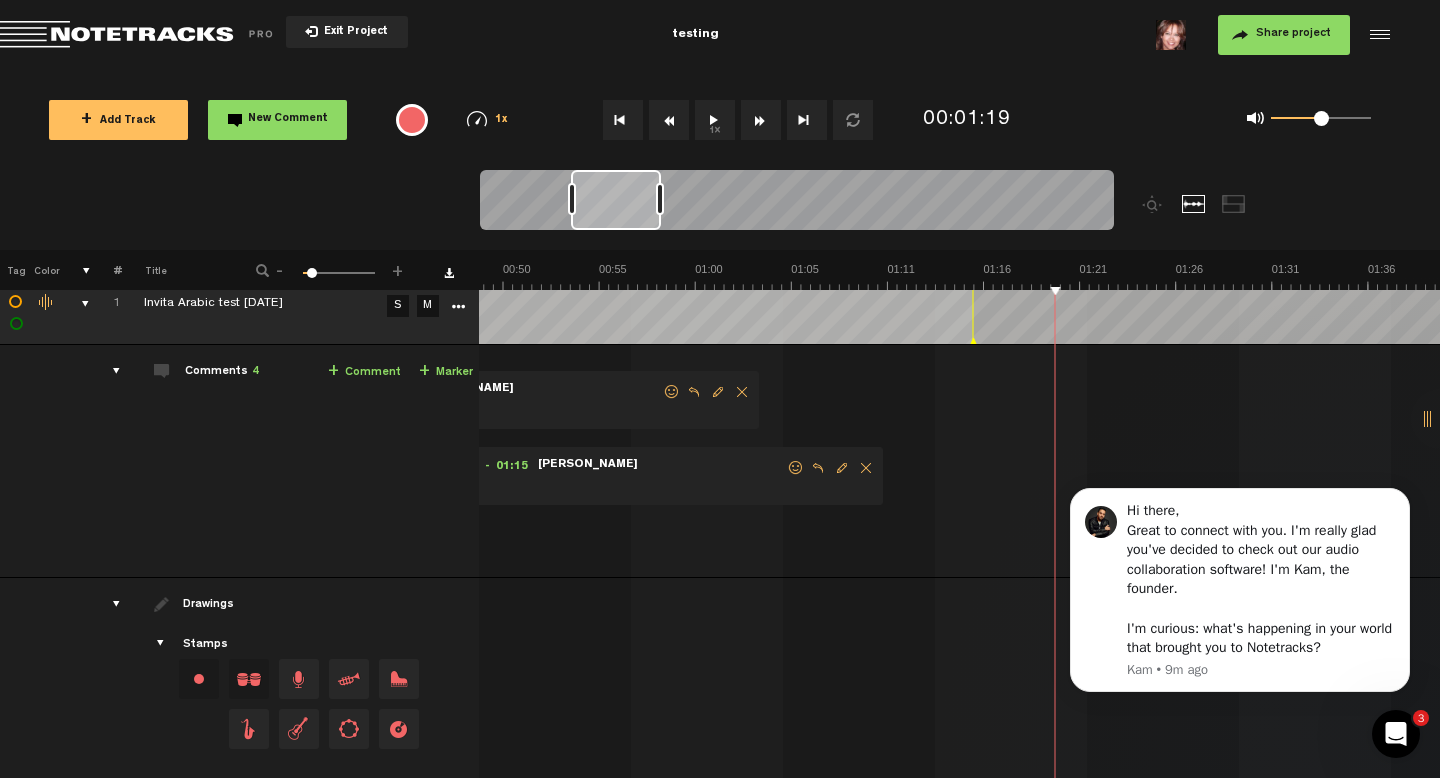 scroll, scrollTop: 0, scrollLeft: 937, axis: horizontal 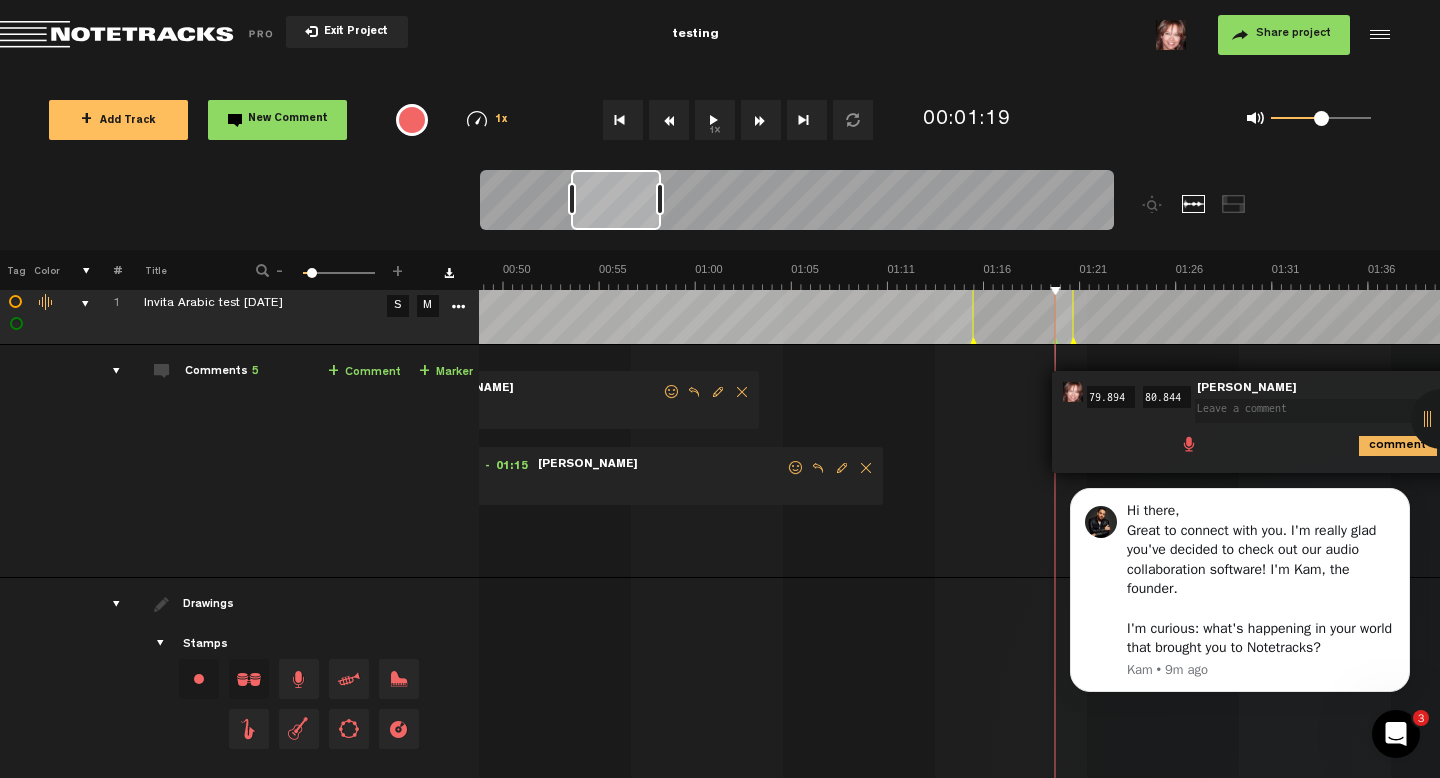 click on "1x" at bounding box center [715, 120] 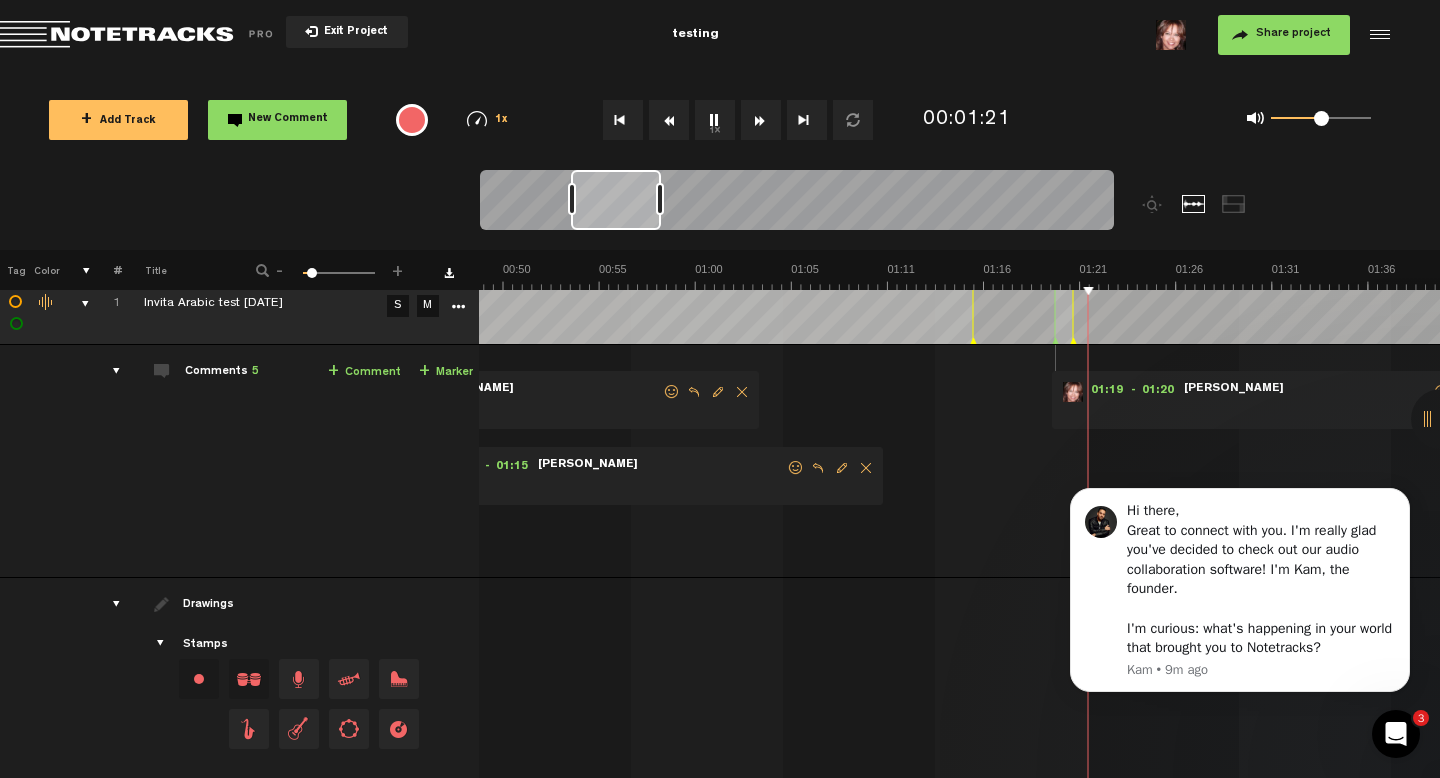 click on "1x" at bounding box center [715, 120] 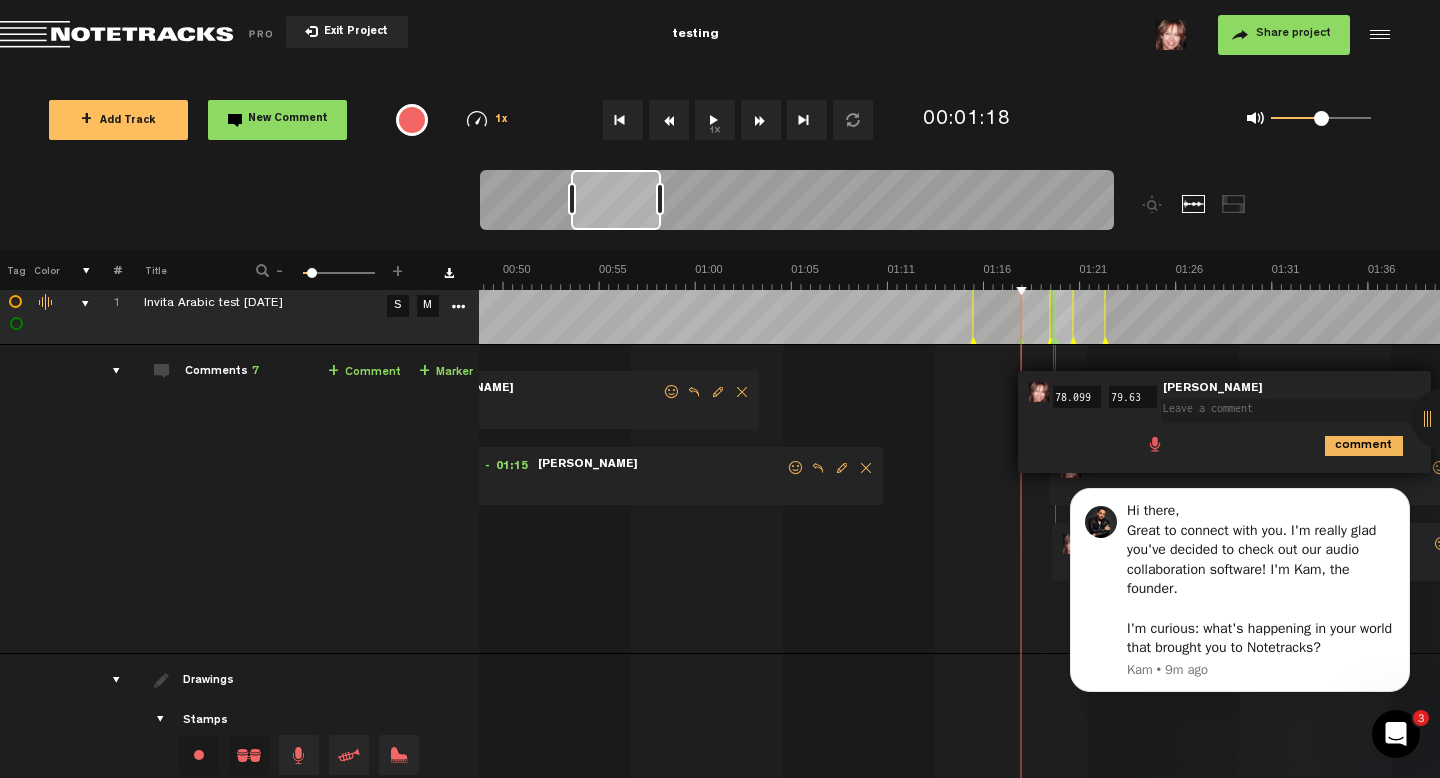 click on "1x" at bounding box center (715, 120) 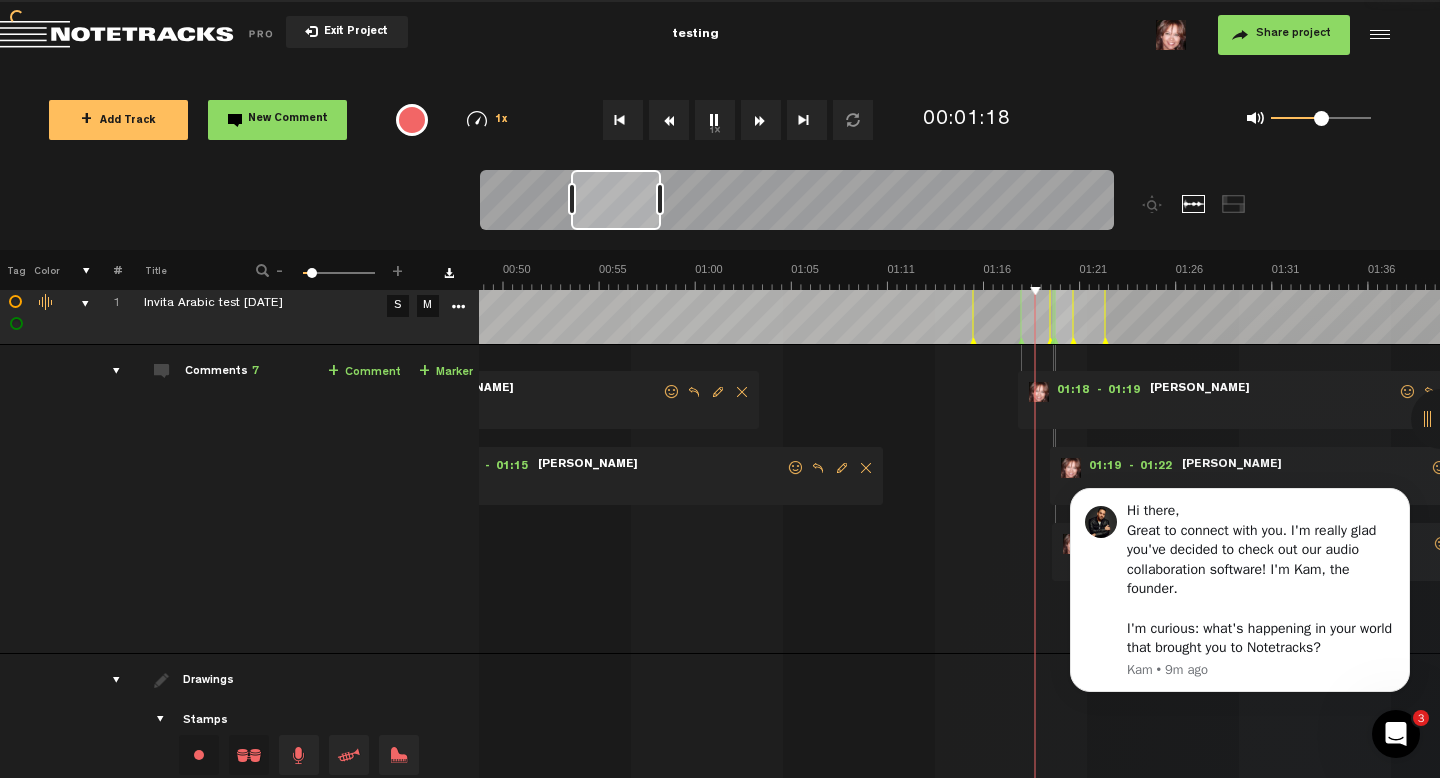 click on "1x" at bounding box center (715, 120) 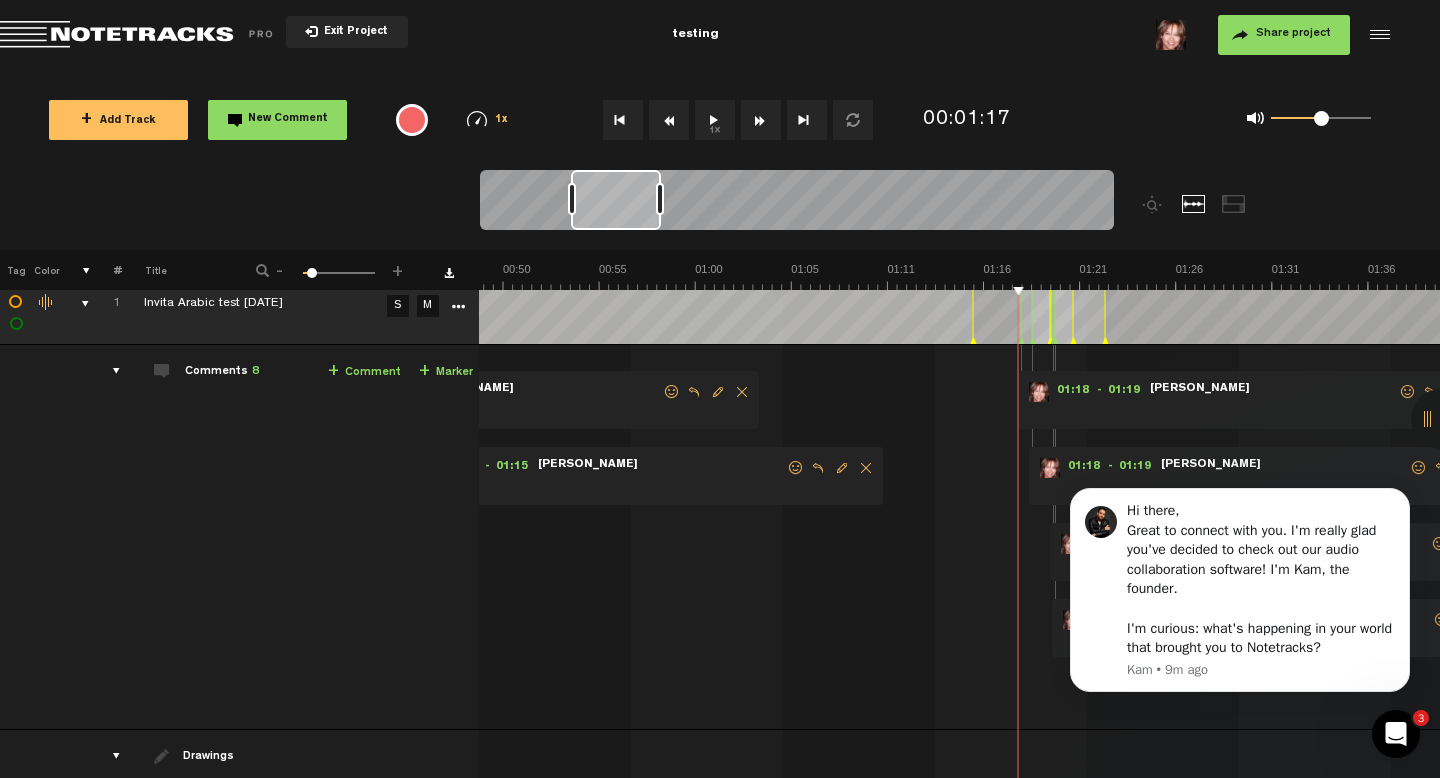 click at bounding box center [2905, 276] 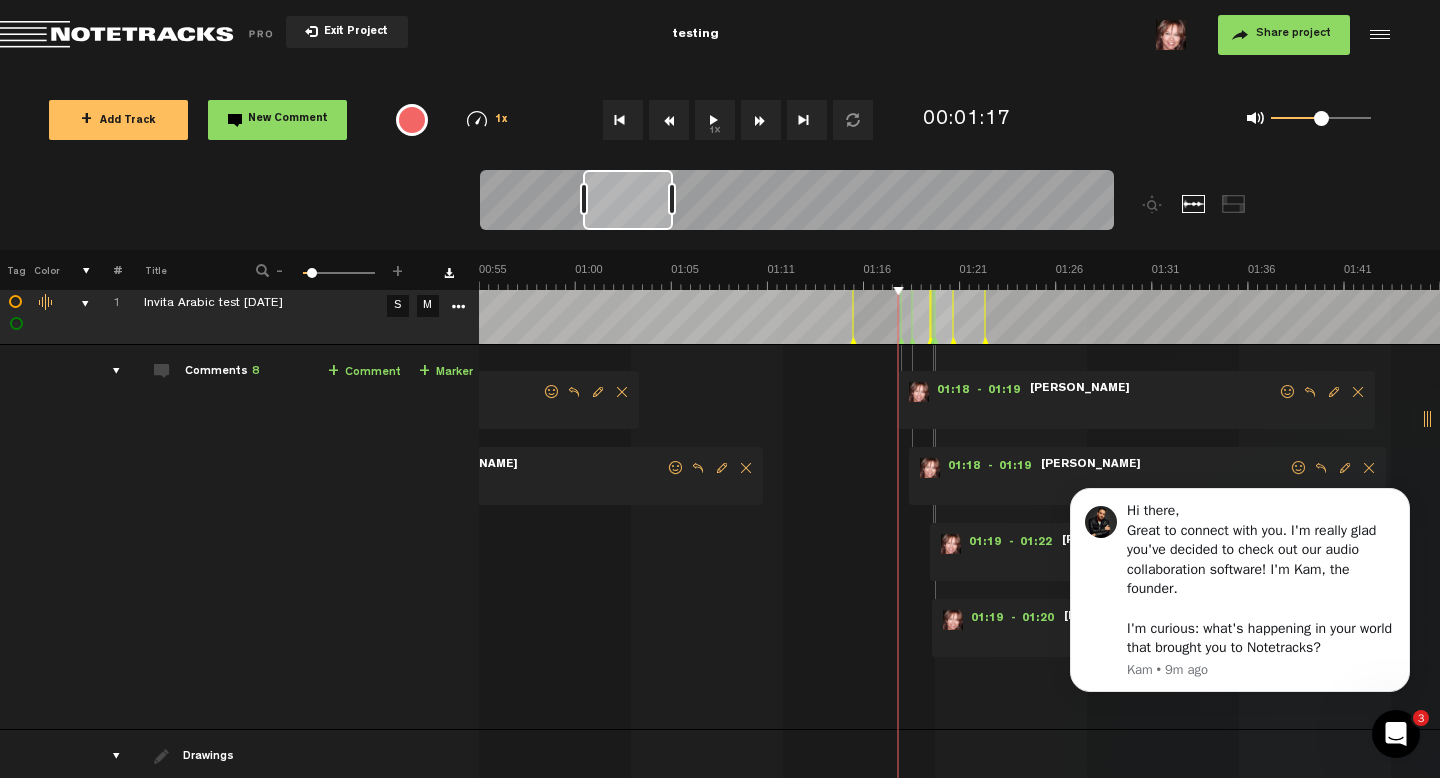 scroll, scrollTop: 0, scrollLeft: 1057, axis: horizontal 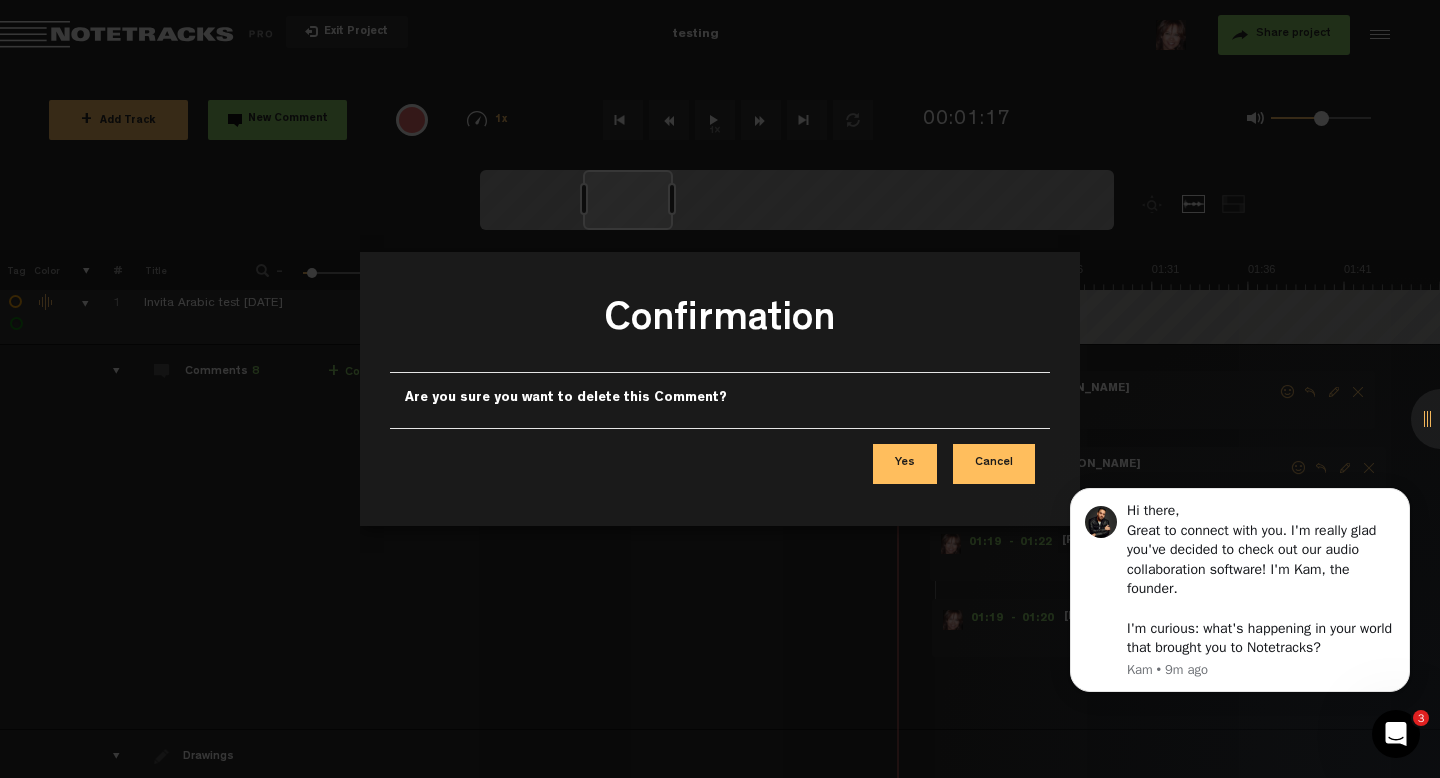 click on "Yes" at bounding box center (905, 464) 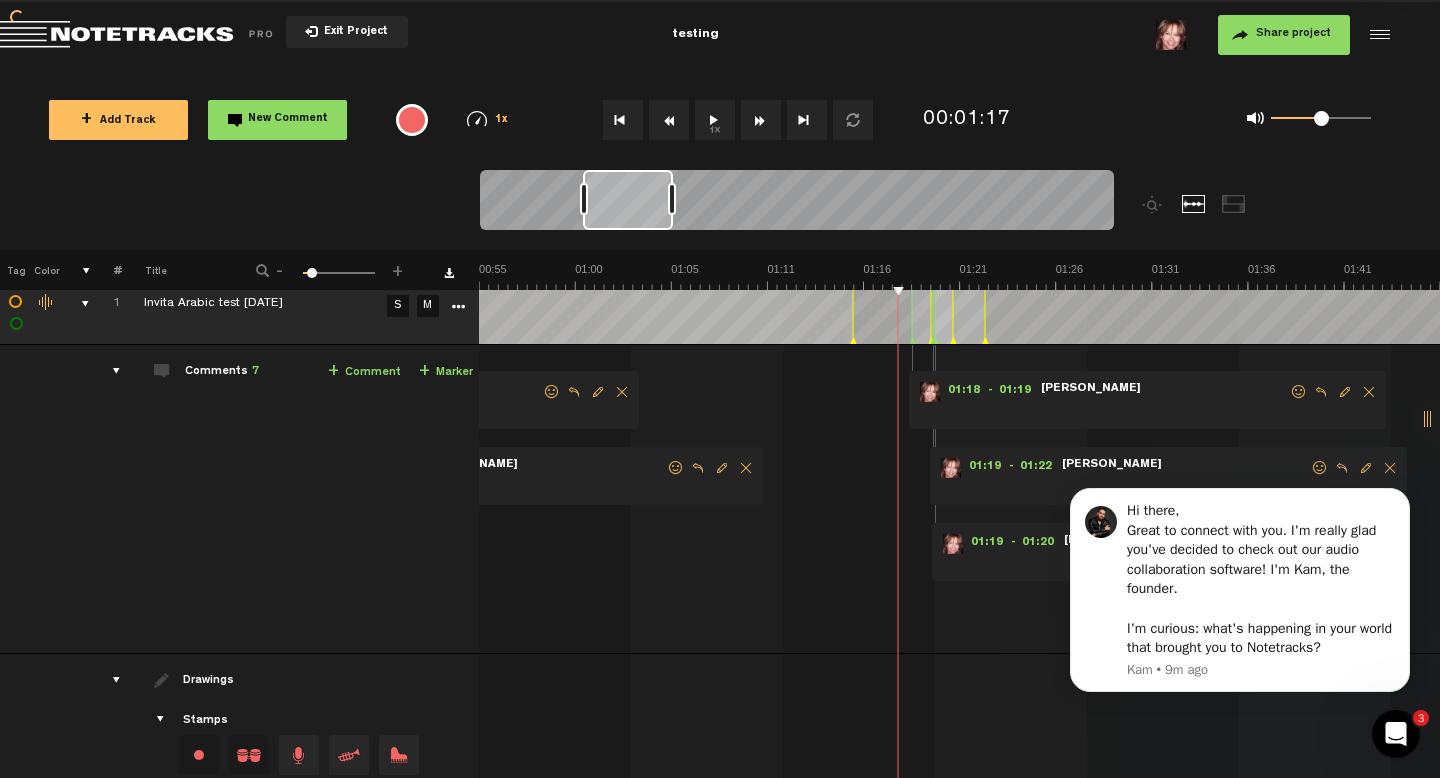 click at bounding box center [1369, 392] 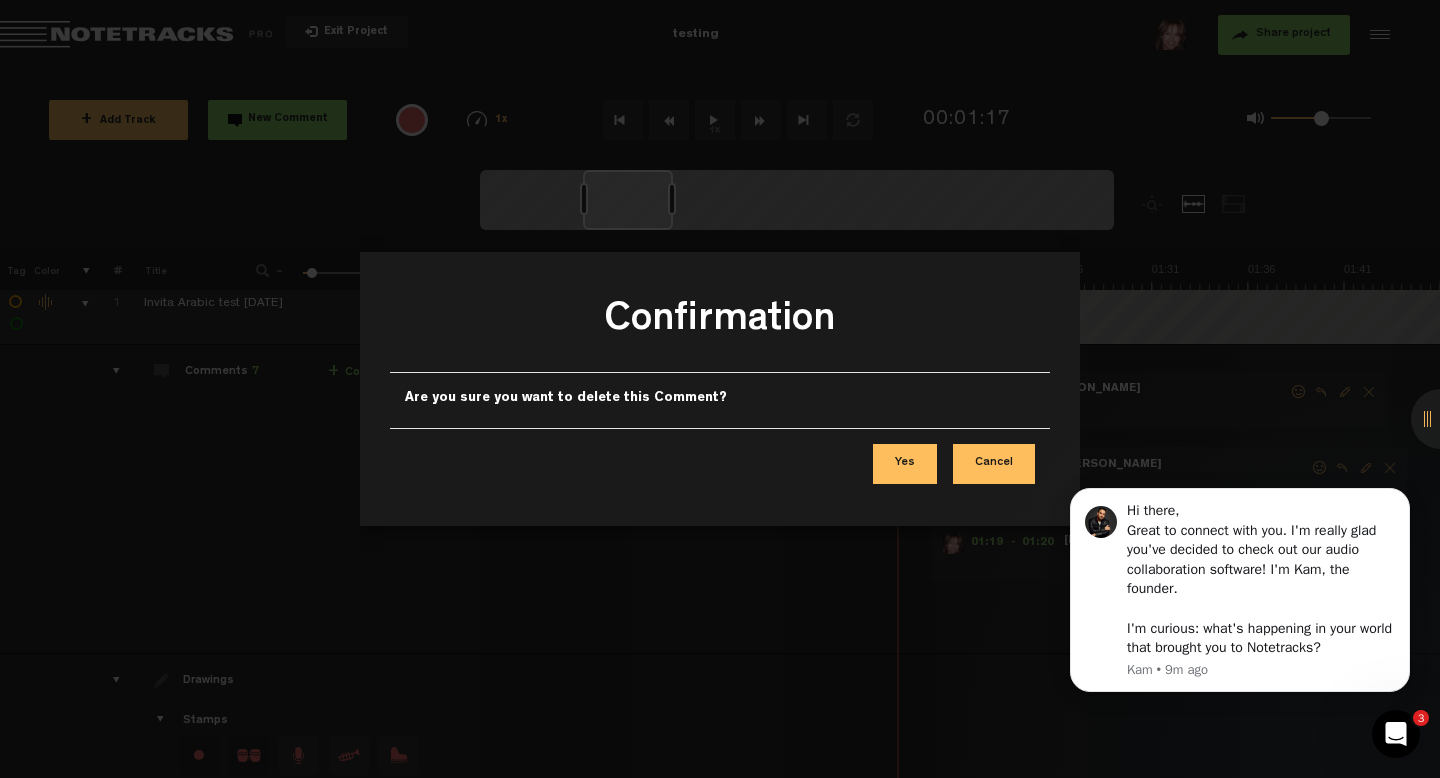 click on "Yes" at bounding box center [905, 464] 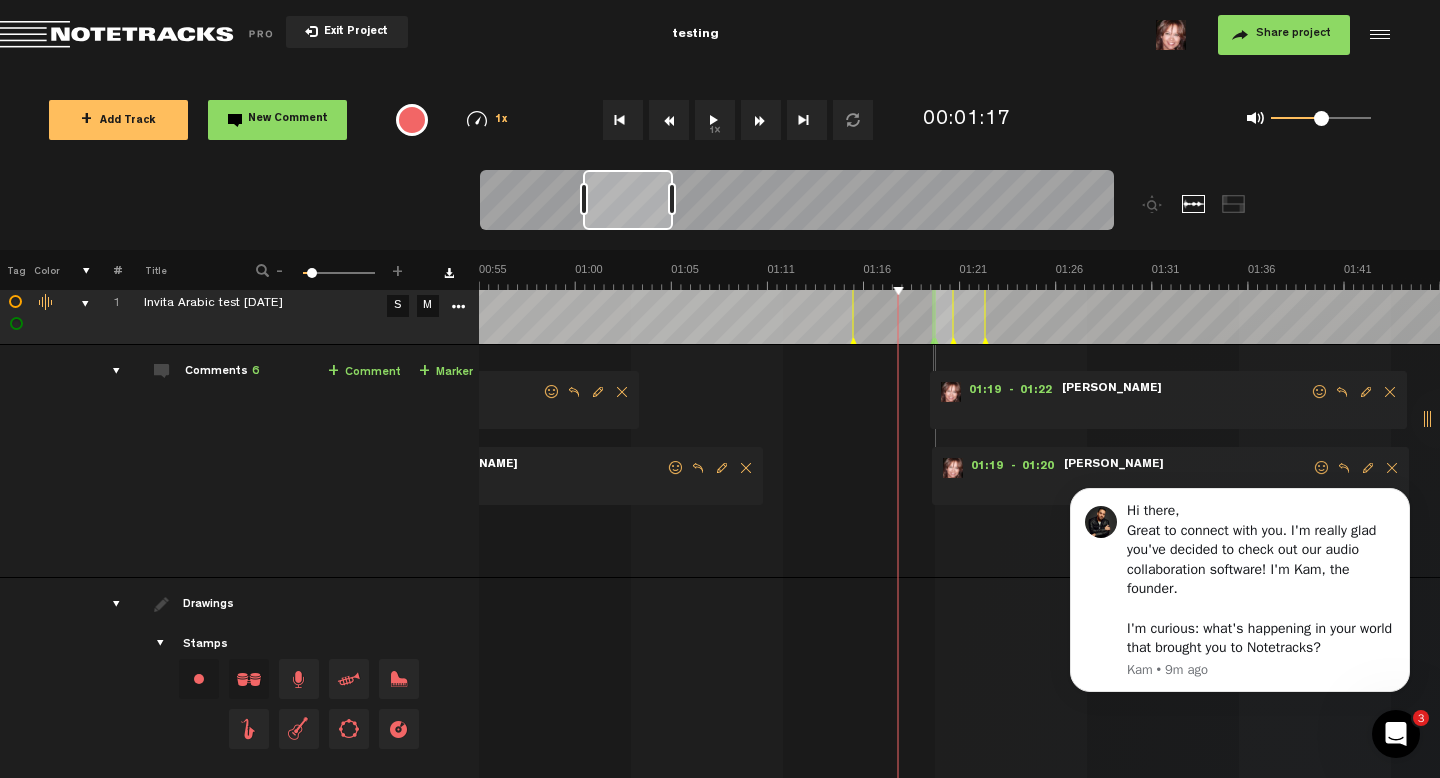 click at bounding box center (1390, 392) 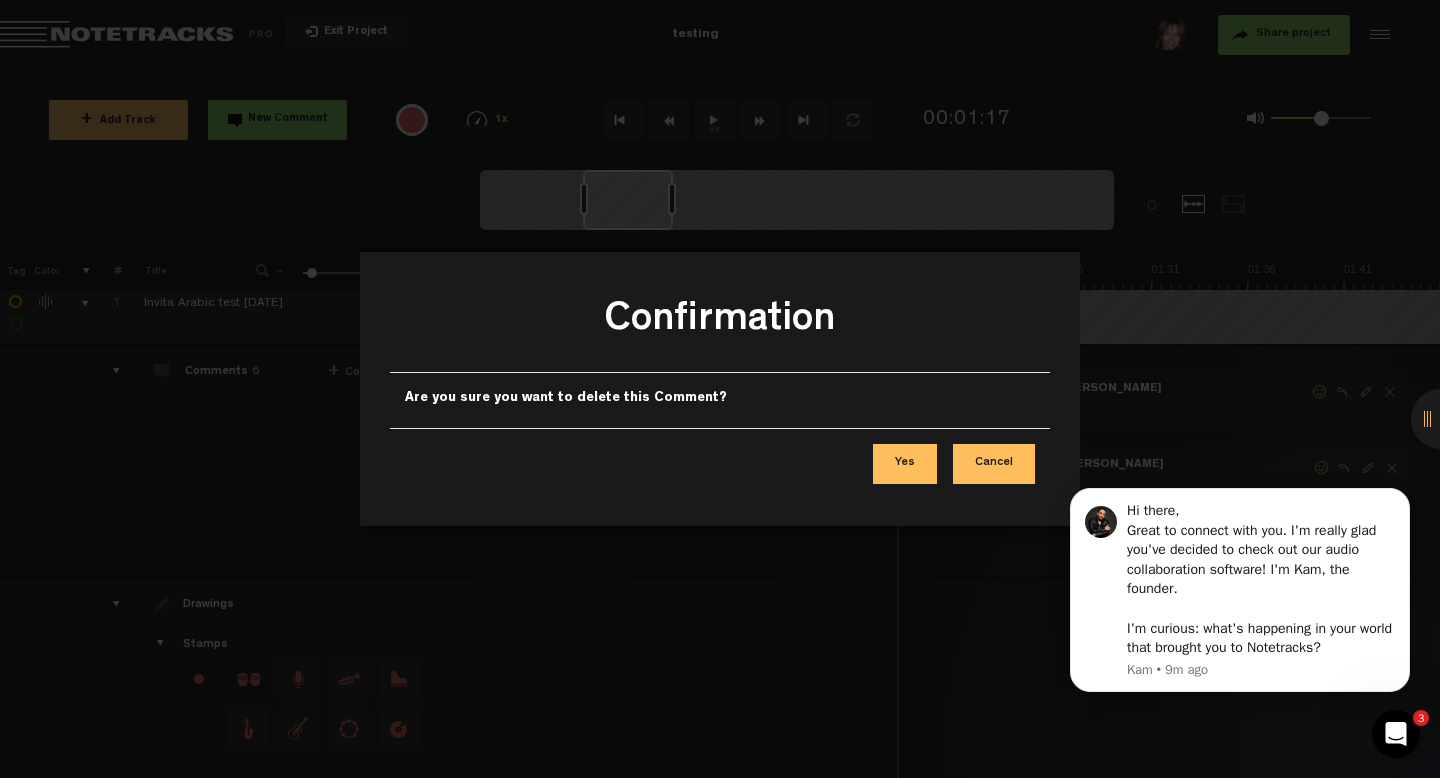 click on "Yes" at bounding box center (905, 464) 